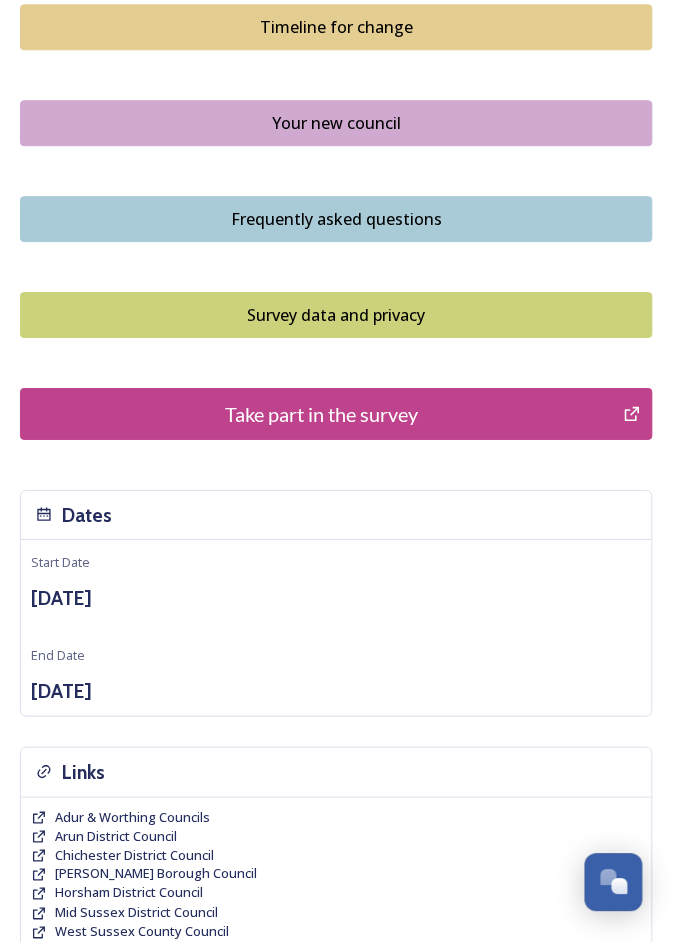 scroll, scrollTop: 1602, scrollLeft: 0, axis: vertical 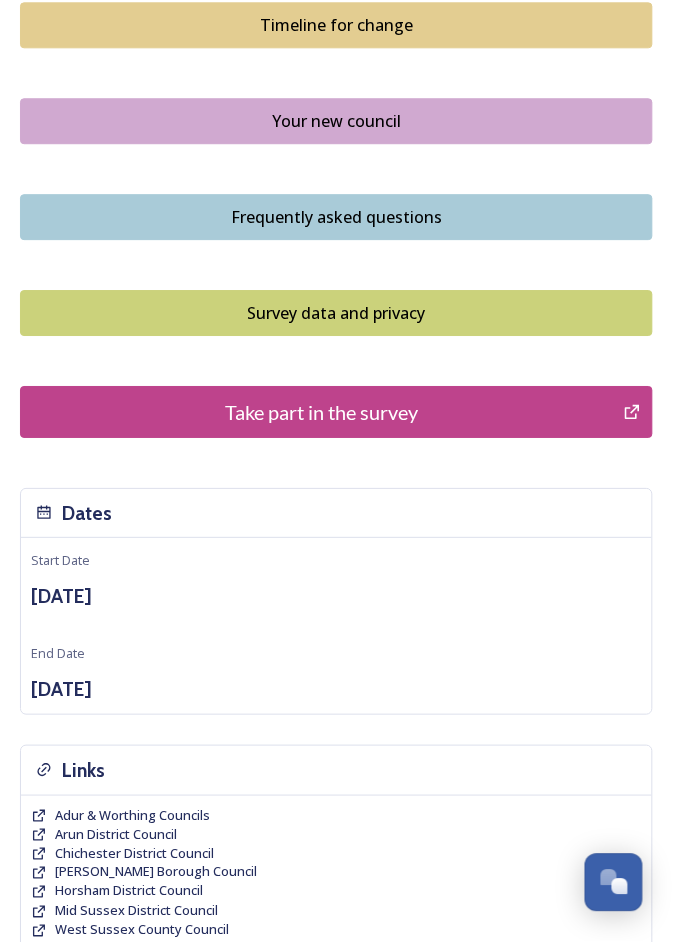 click on "Take part in the survey" at bounding box center (322, 412) 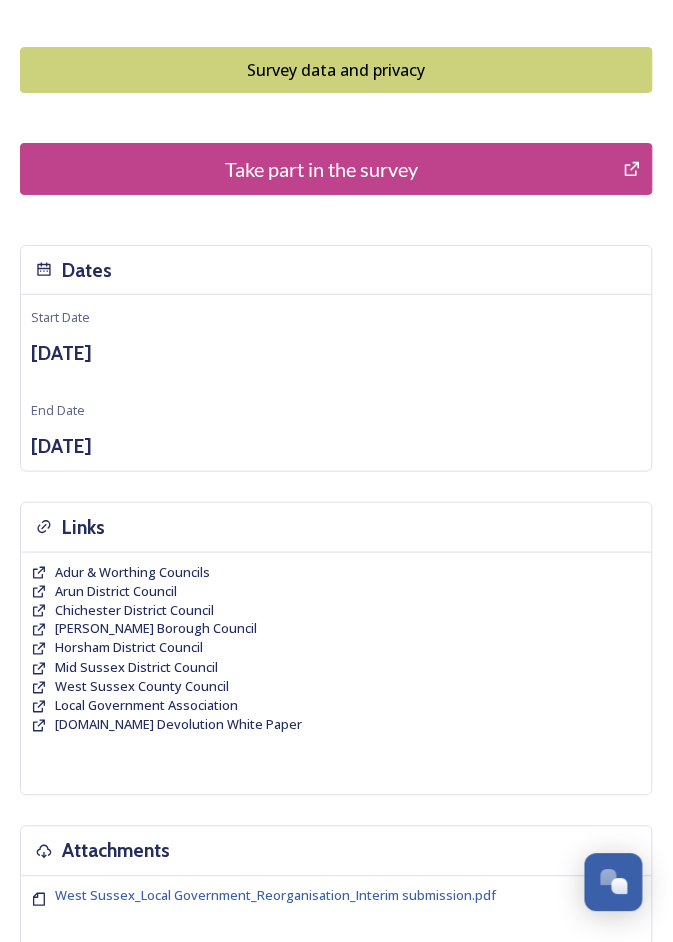 scroll, scrollTop: 1845, scrollLeft: 0, axis: vertical 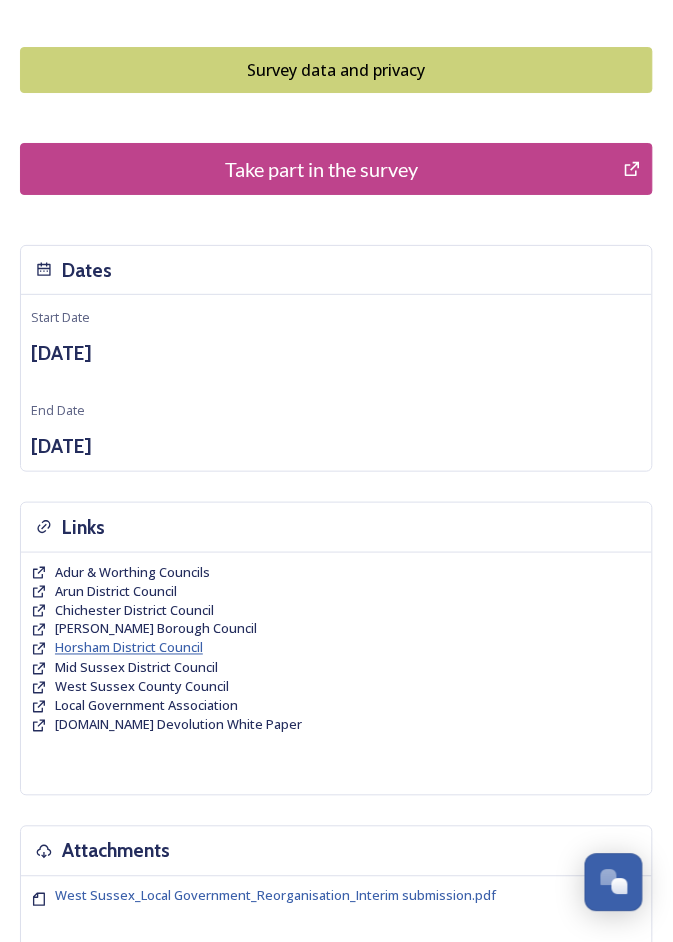click on "Horsham District Council" at bounding box center (129, 648) 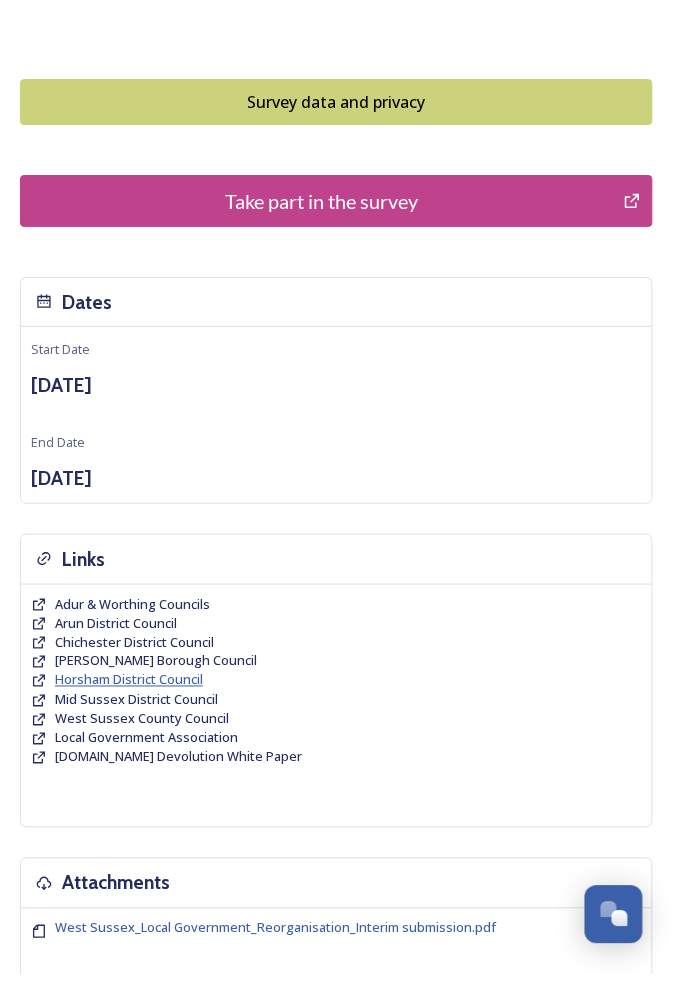 scroll, scrollTop: 1869, scrollLeft: 0, axis: vertical 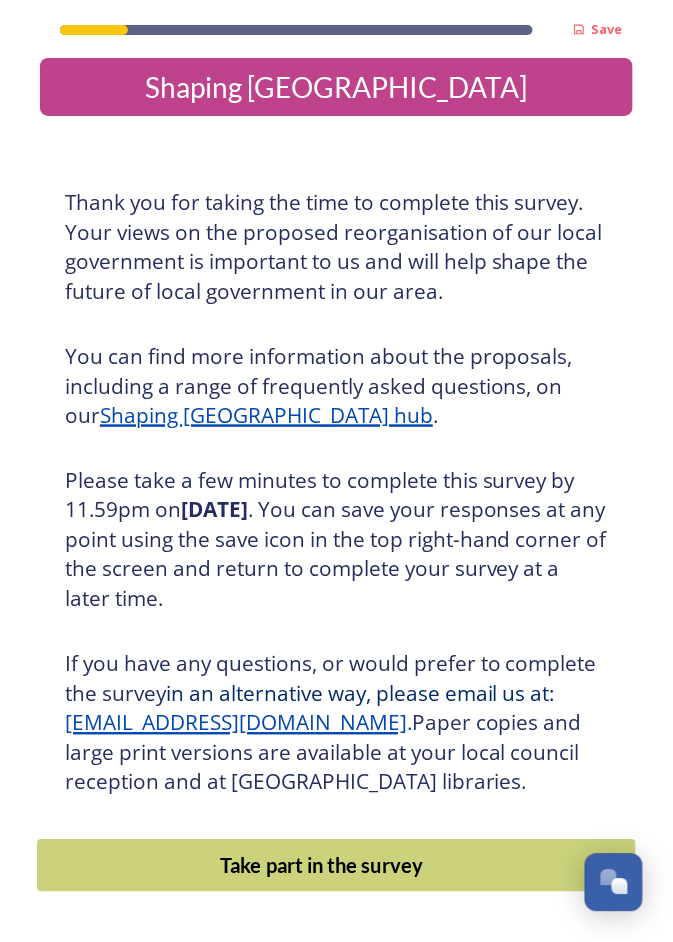 click on "Take part in the survey" at bounding box center [321, 866] 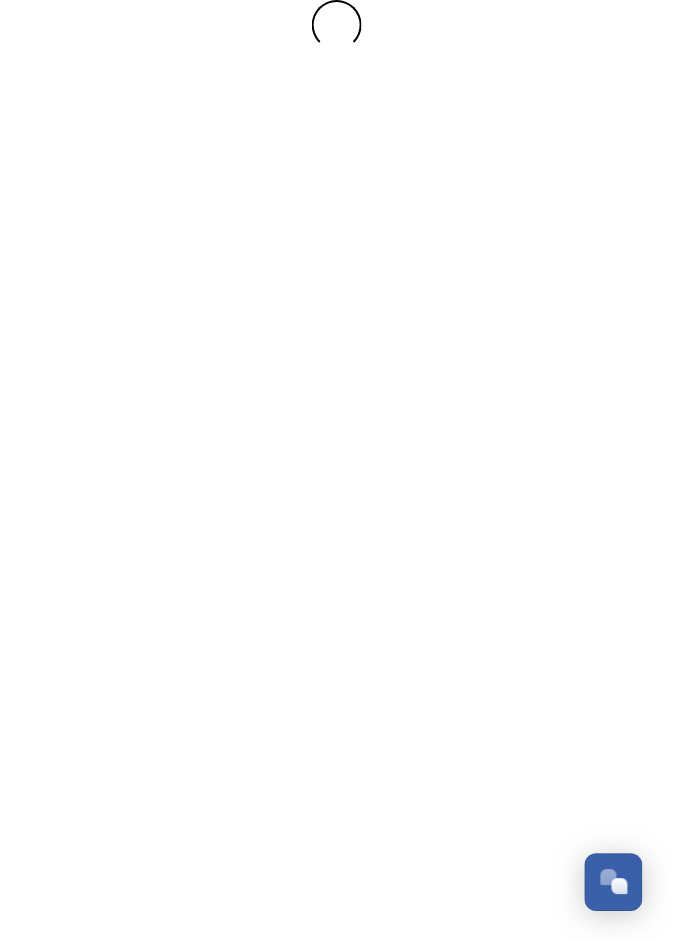 scroll, scrollTop: 0, scrollLeft: 0, axis: both 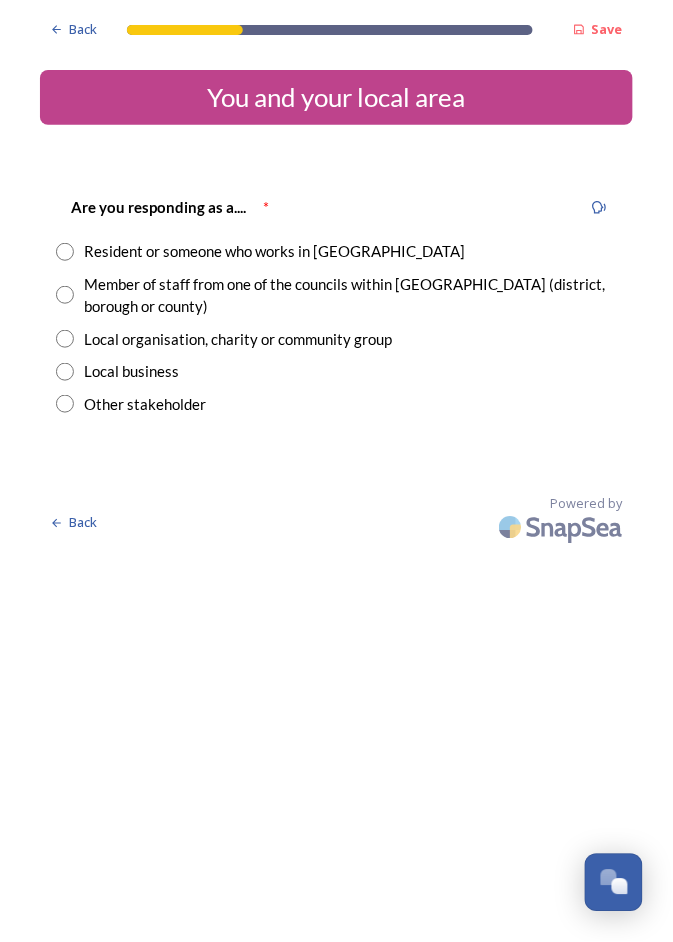 click at bounding box center [65, 252] 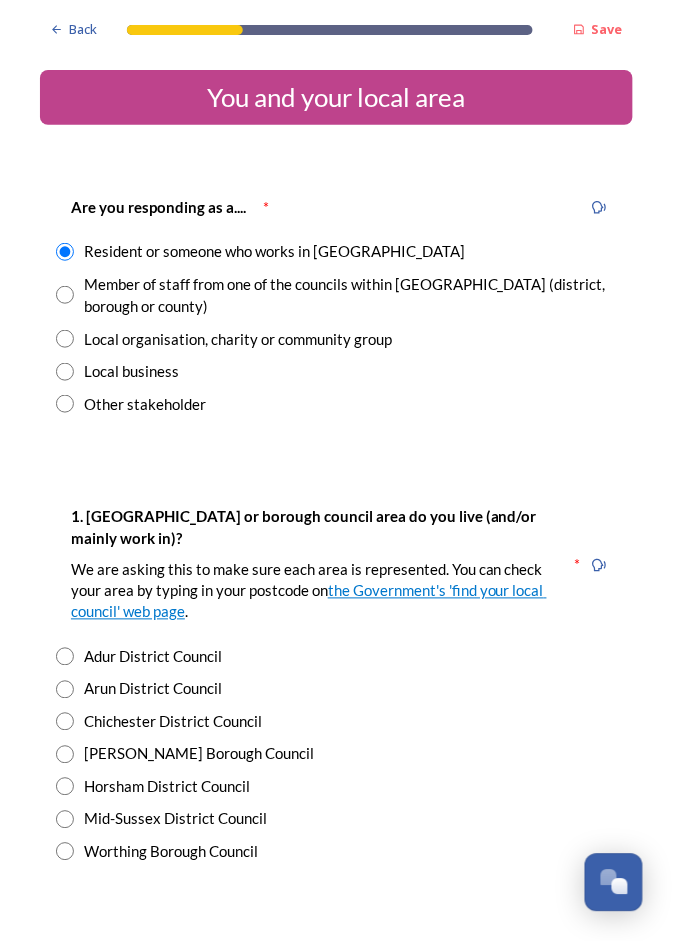 click at bounding box center [65, 787] 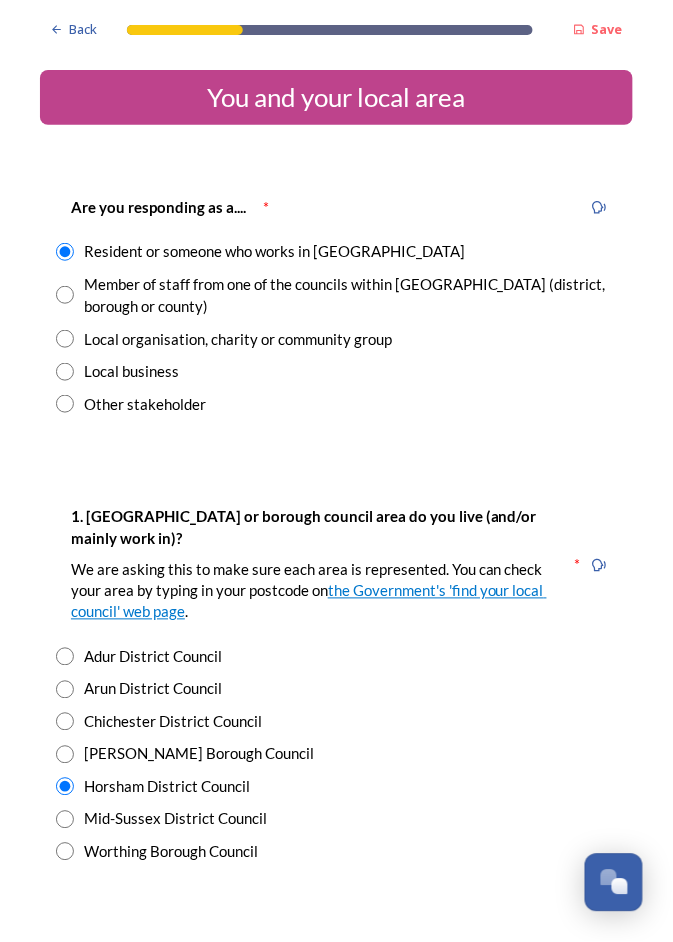 scroll, scrollTop: 0, scrollLeft: 0, axis: both 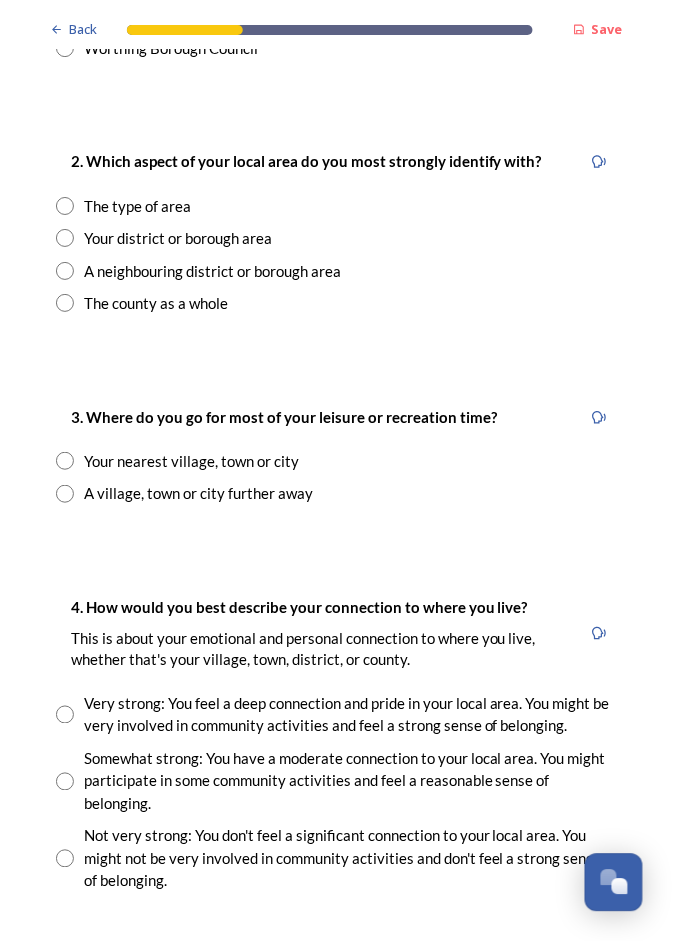 click at bounding box center [65, 238] 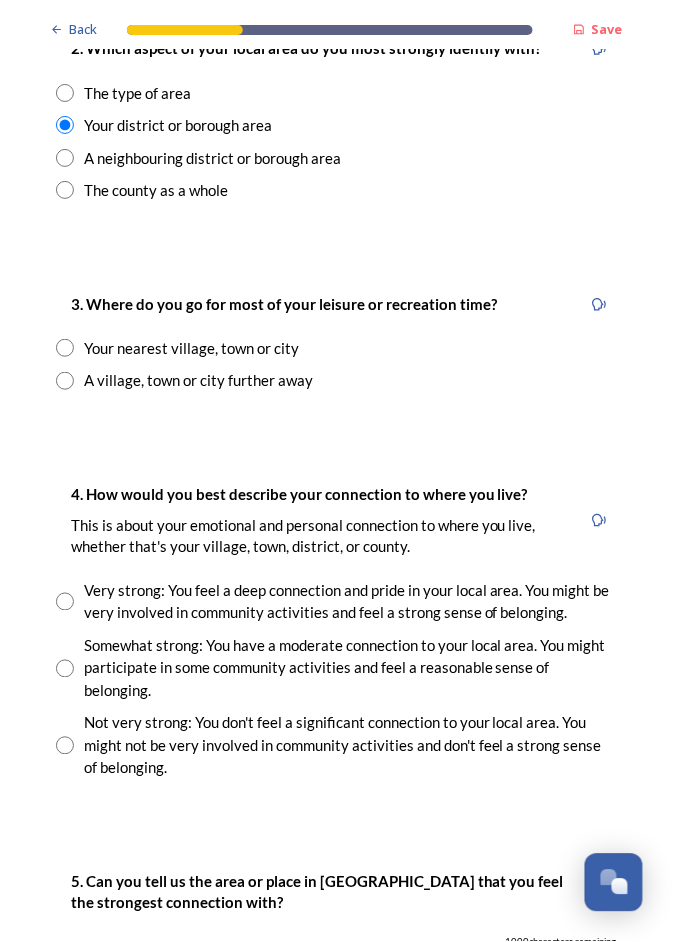 scroll, scrollTop: 917, scrollLeft: 0, axis: vertical 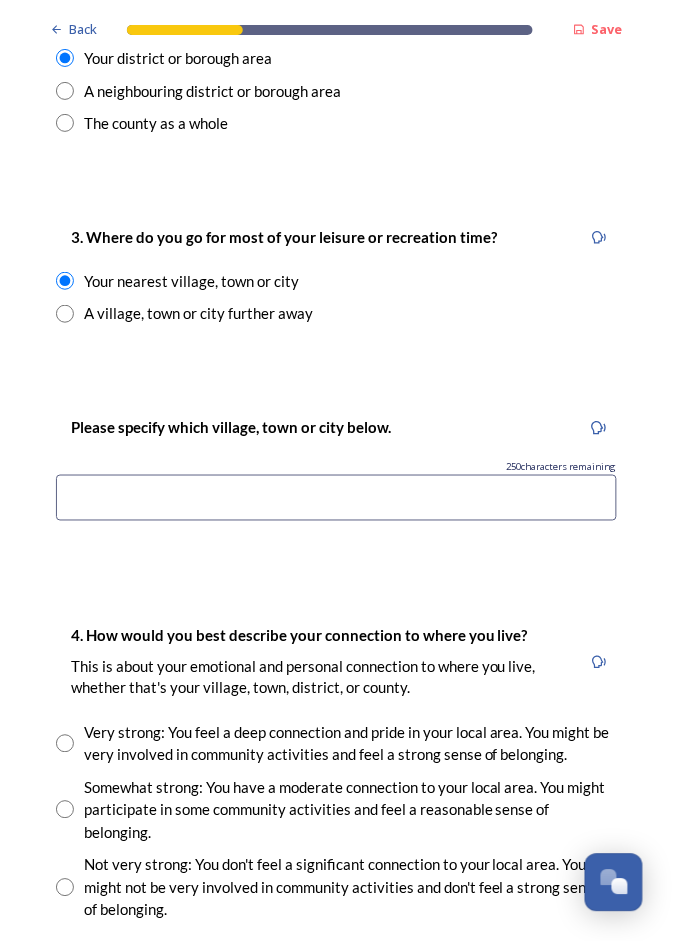 click at bounding box center (336, 498) 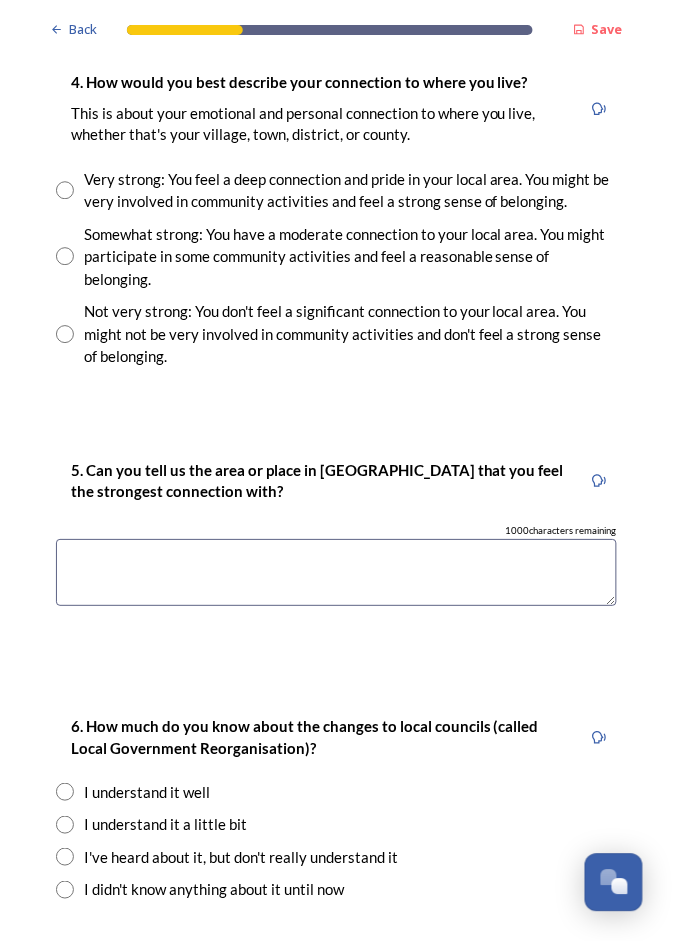 scroll, scrollTop: 1547, scrollLeft: 0, axis: vertical 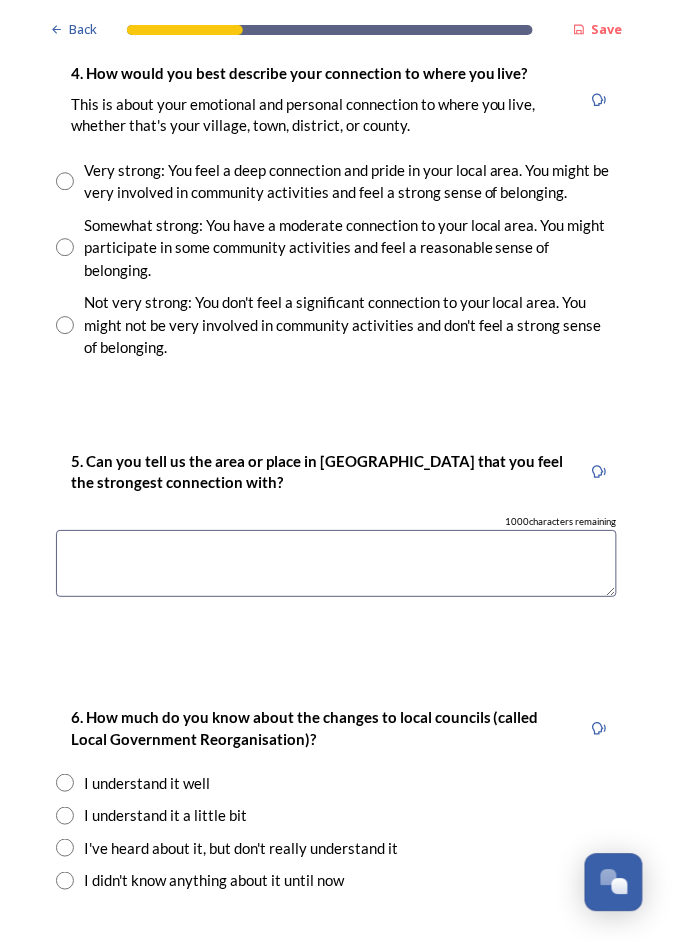 type on "Pulborough" 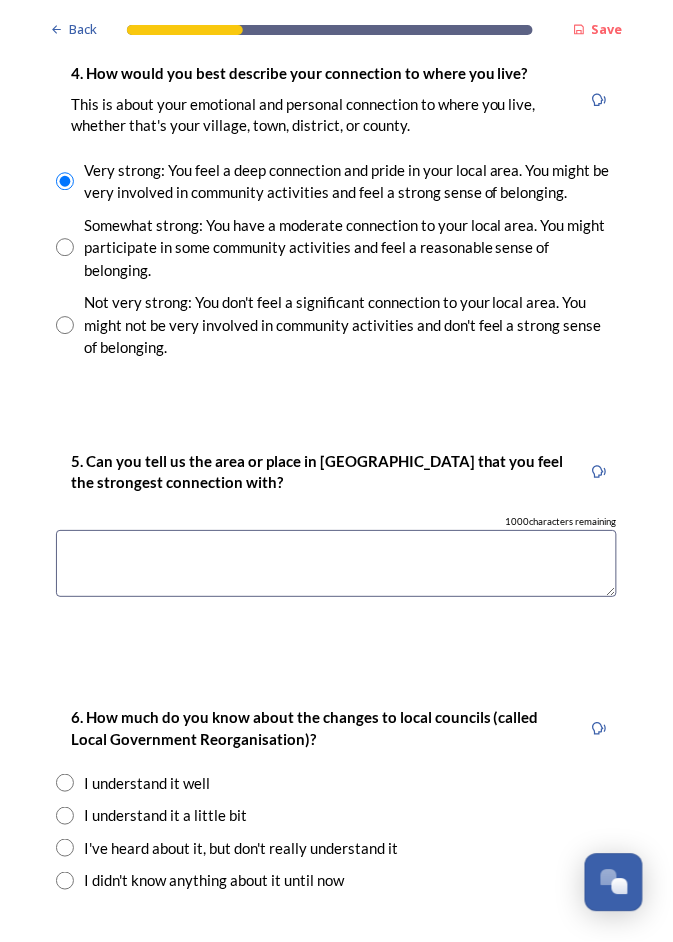 click at bounding box center [336, 563] 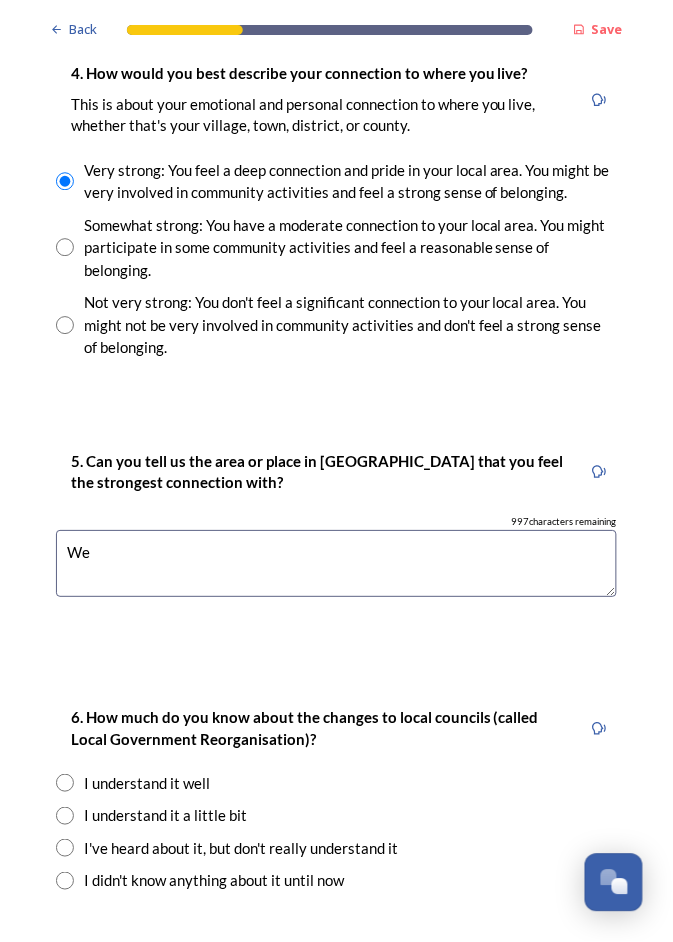 type on "W" 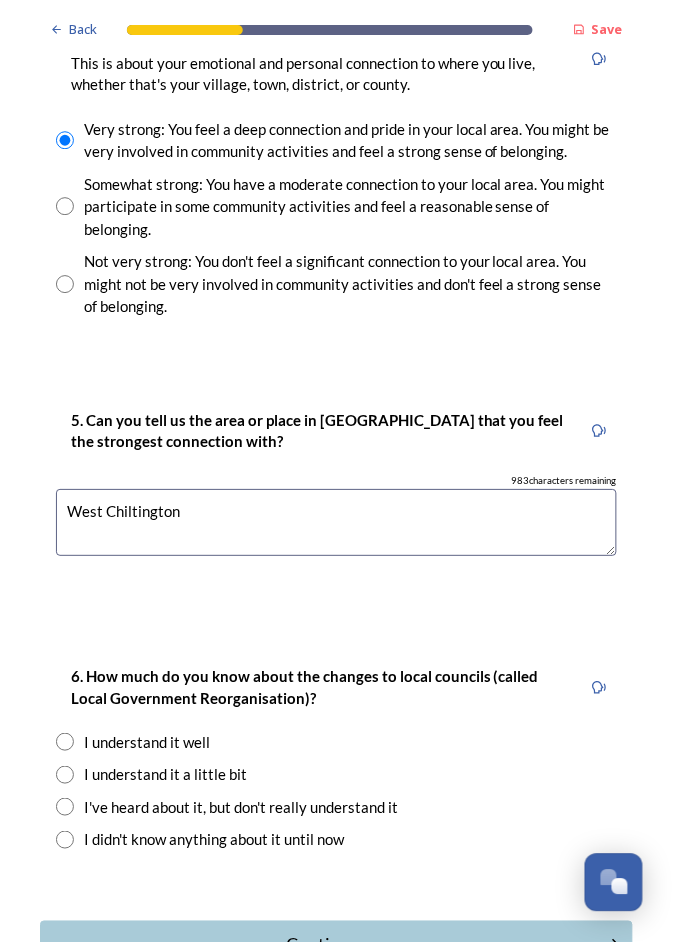 scroll, scrollTop: 1642, scrollLeft: 0, axis: vertical 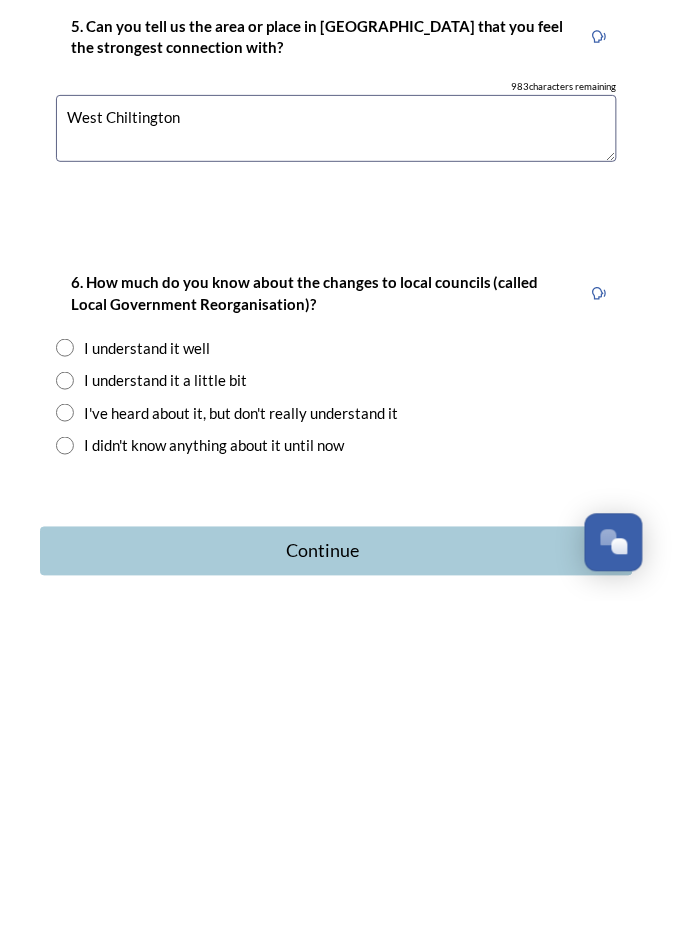 type on "West Chiltington" 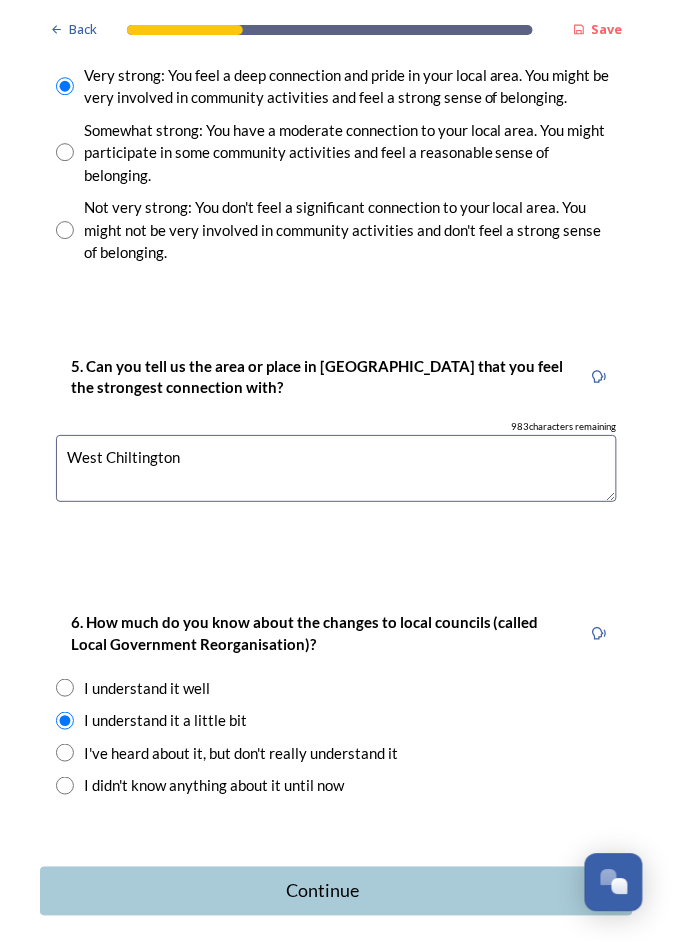 scroll, scrollTop: 0, scrollLeft: 0, axis: both 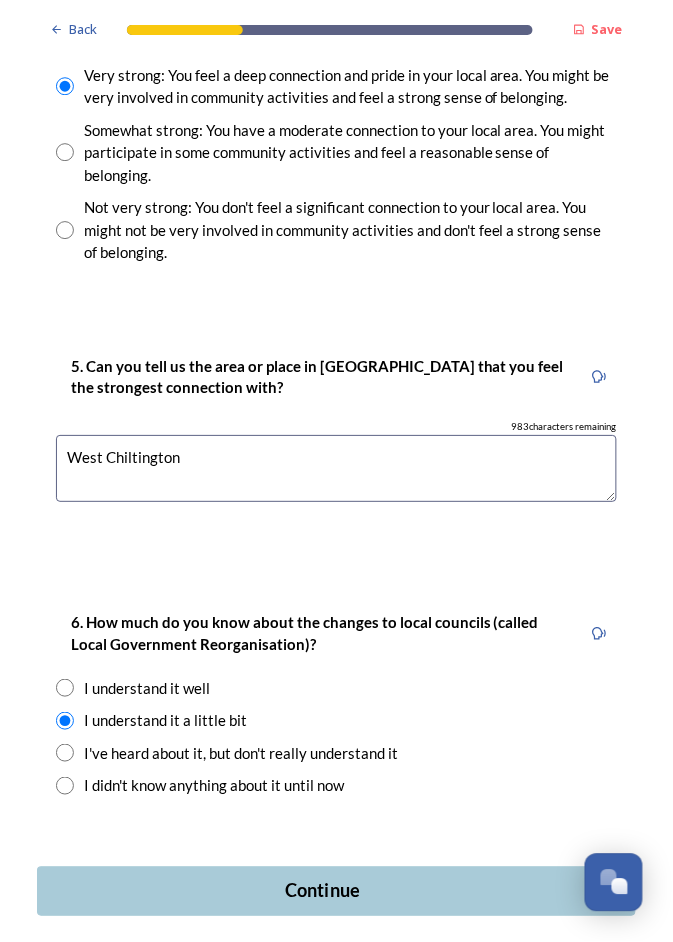 click on "Continue" at bounding box center (322, 891) 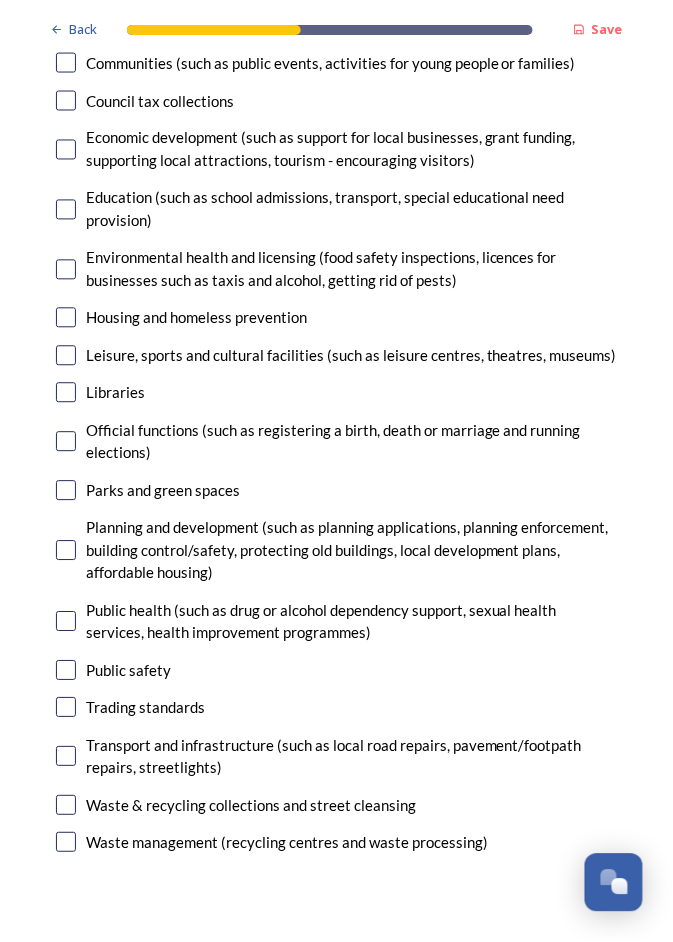 scroll, scrollTop: 374, scrollLeft: 0, axis: vertical 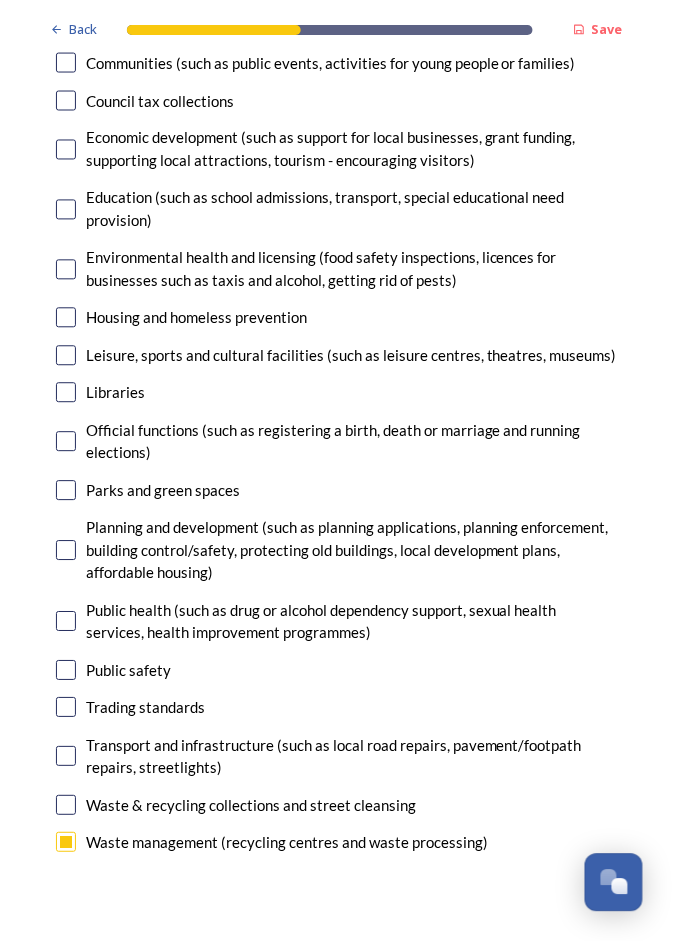 checkbox on "true" 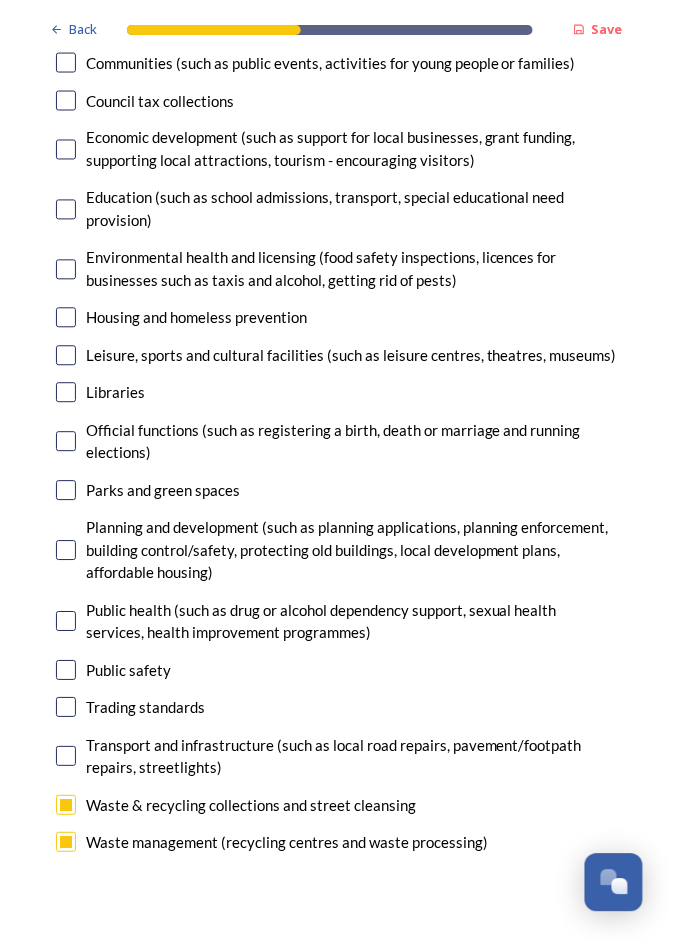 checkbox on "true" 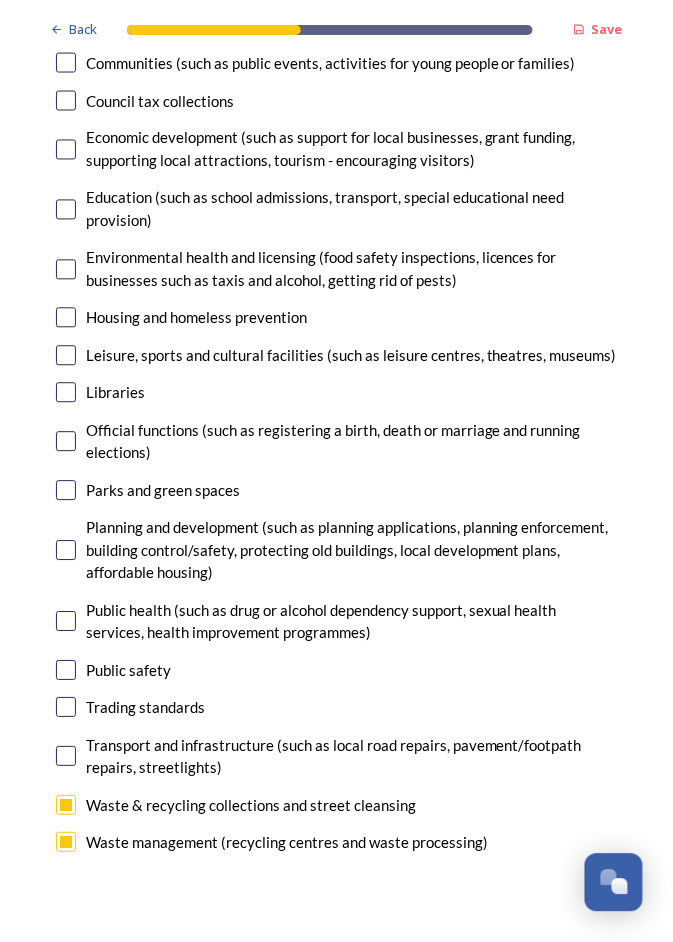 click on "Trading standards" at bounding box center [145, 708] 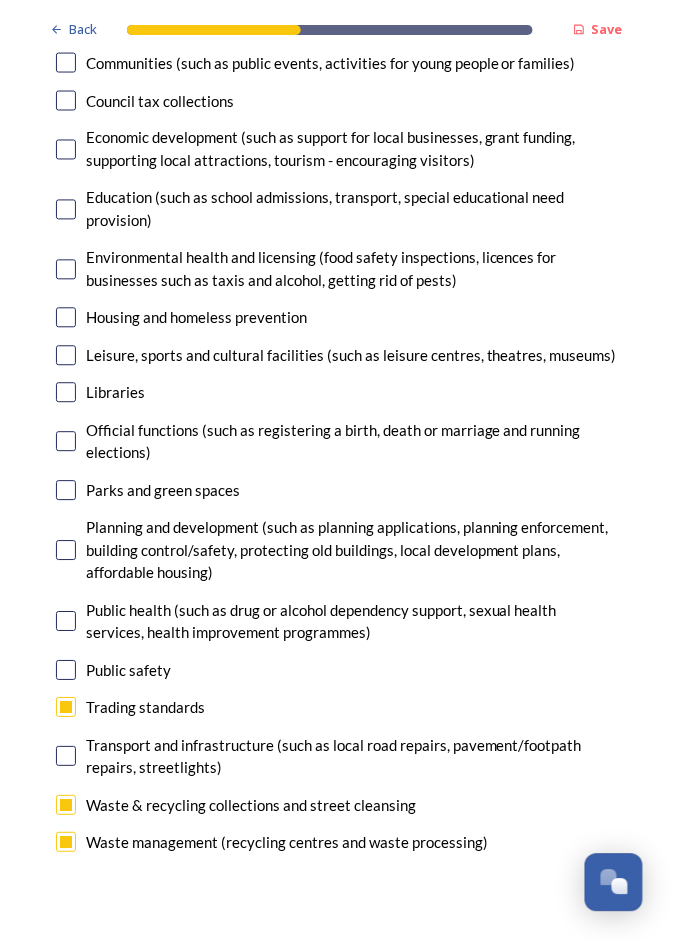 checkbox on "true" 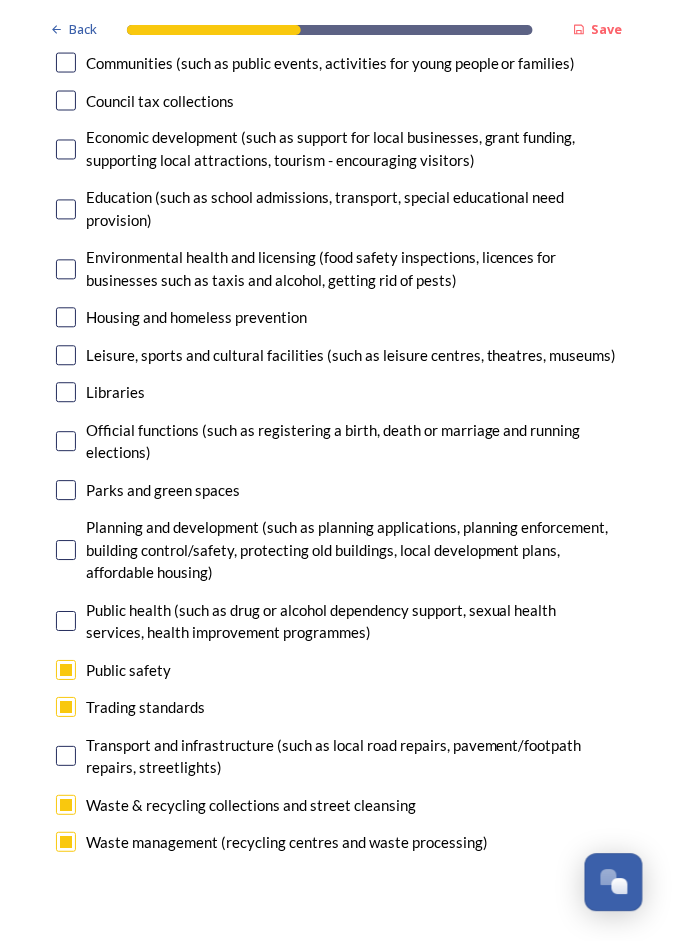 checkbox on "true" 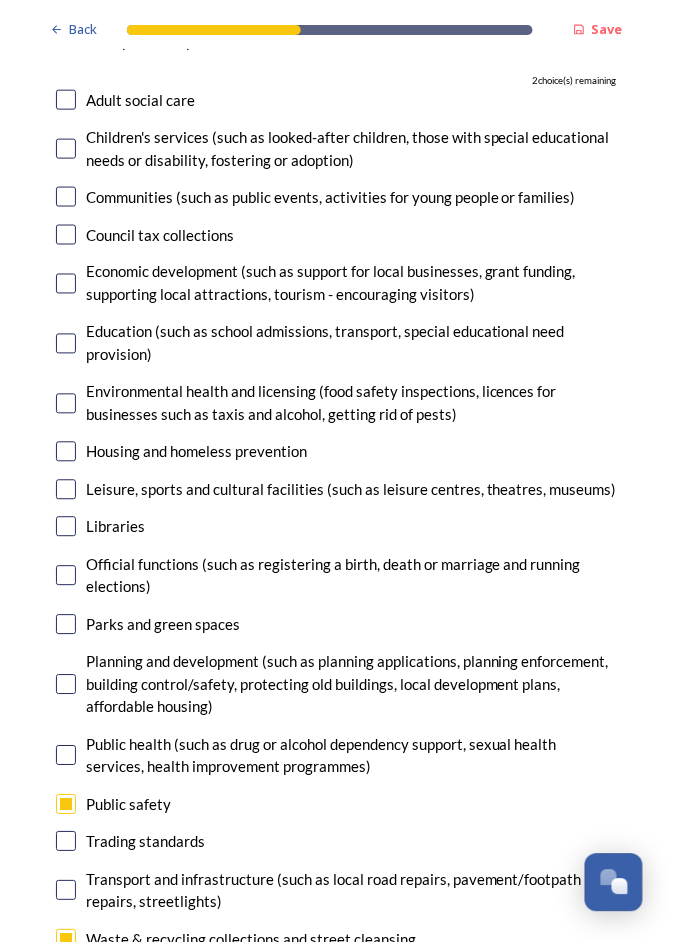 click on "Planning and development (such as planning applications, planning enforcement, building control/safety, protecting old buildings, local development plans, affordable housing)" at bounding box center (351, 685) 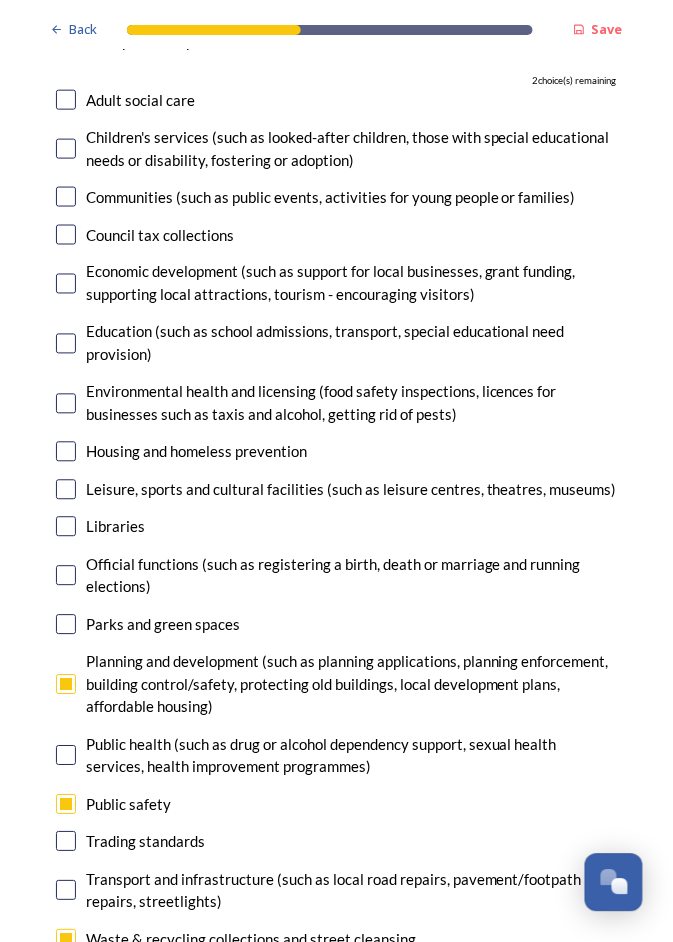 checkbox on "true" 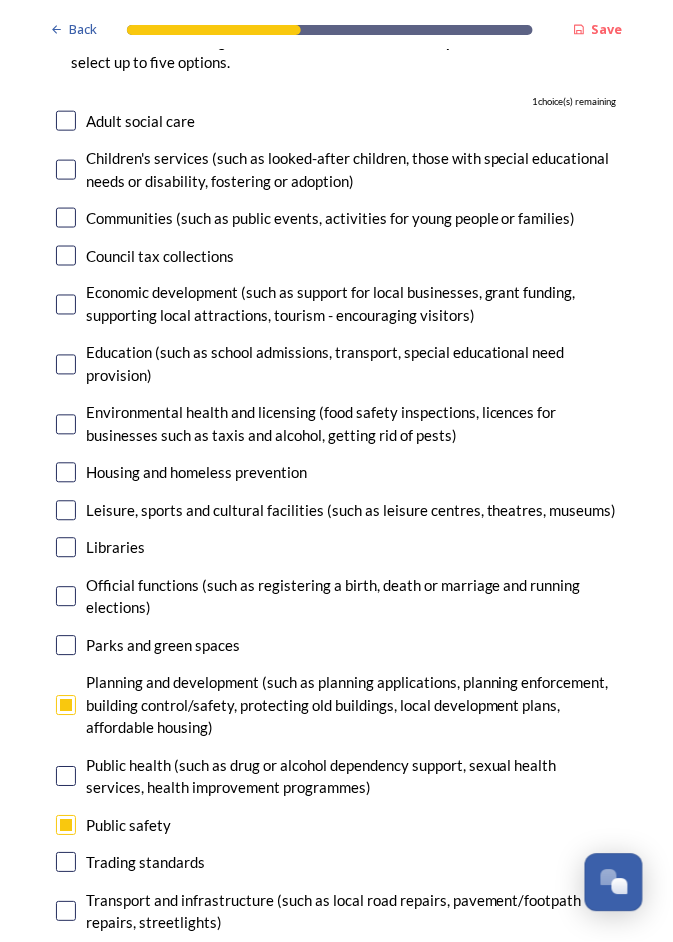 scroll, scrollTop: 220, scrollLeft: 0, axis: vertical 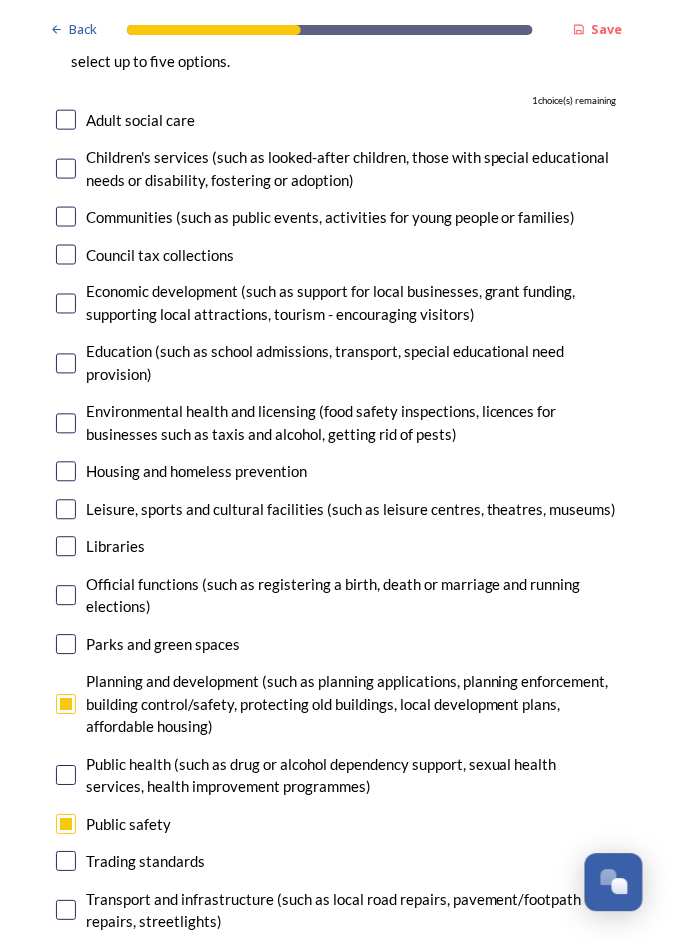 click at bounding box center [66, 911] 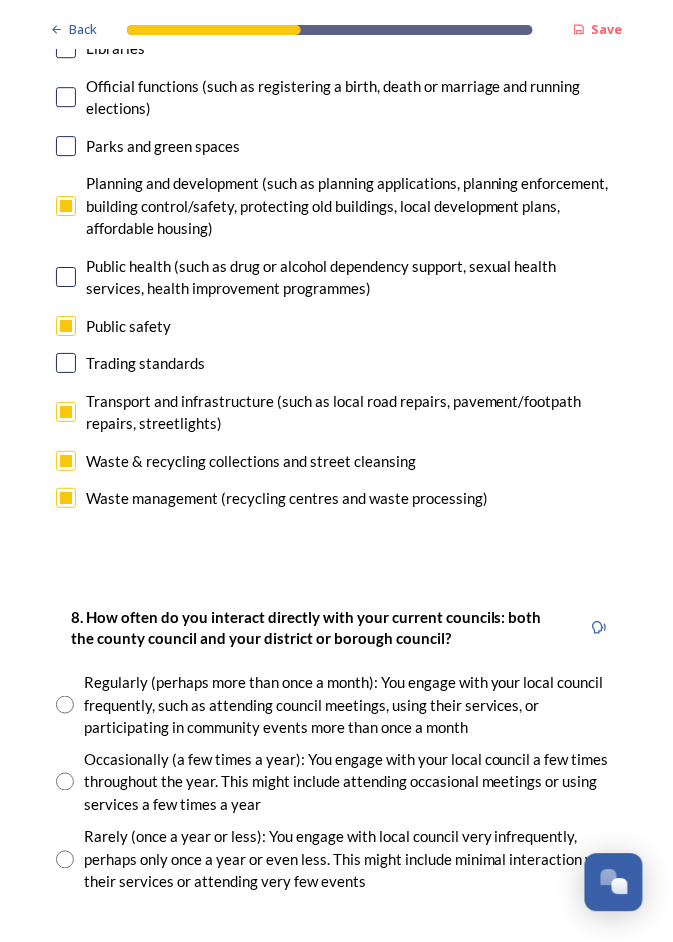 scroll, scrollTop: 722, scrollLeft: 0, axis: vertical 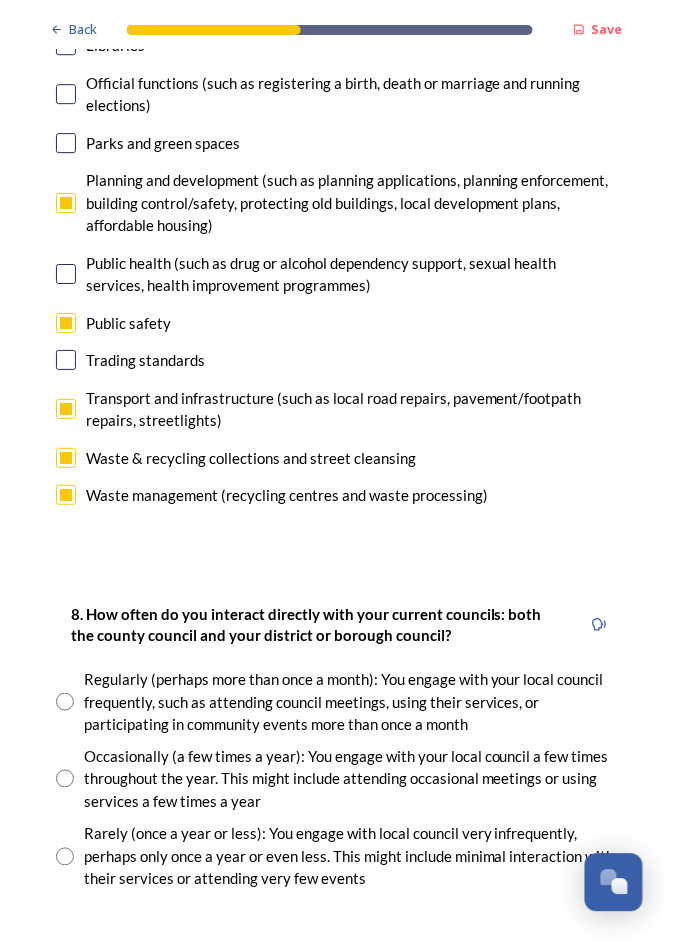 click on "Occasionally (a few times a year): You engage with your local council a few times throughout the year. This might include attending occasional meetings or using services a few times a year" at bounding box center (350, 780) 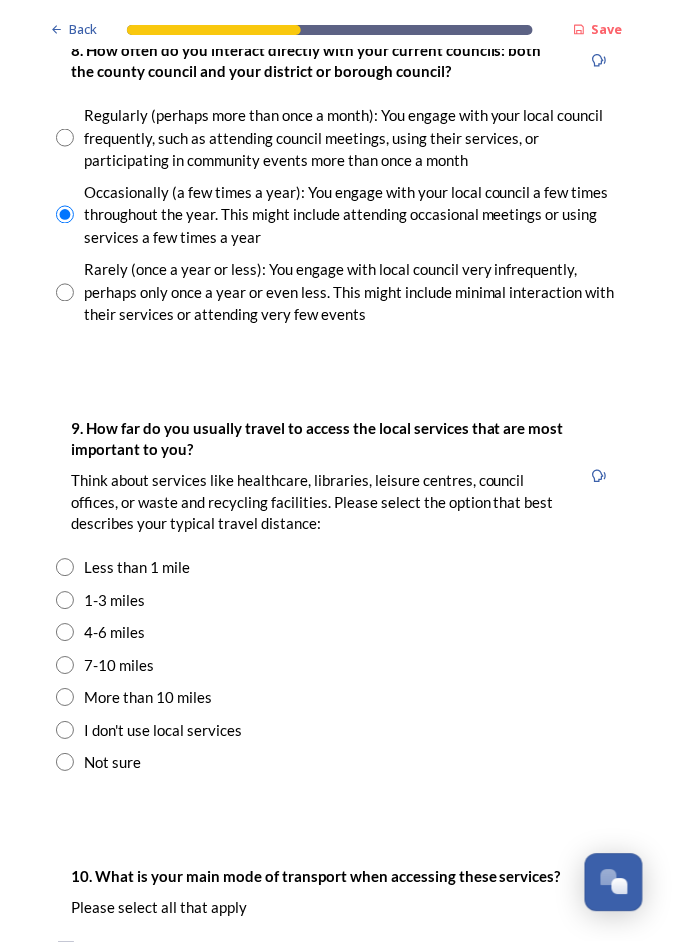 scroll, scrollTop: 1288, scrollLeft: 0, axis: vertical 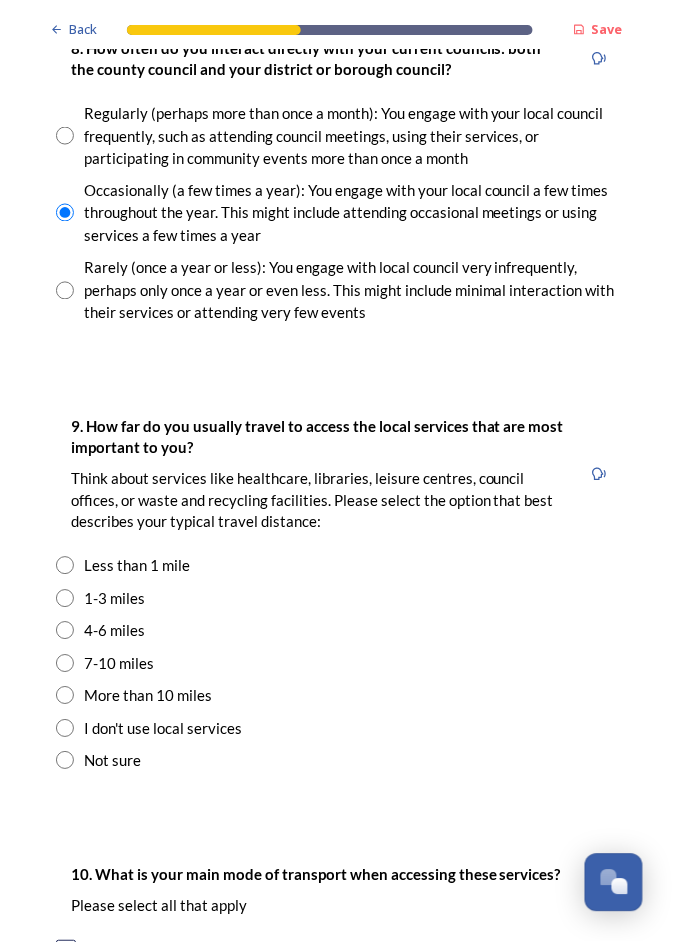 click at bounding box center [65, 631] 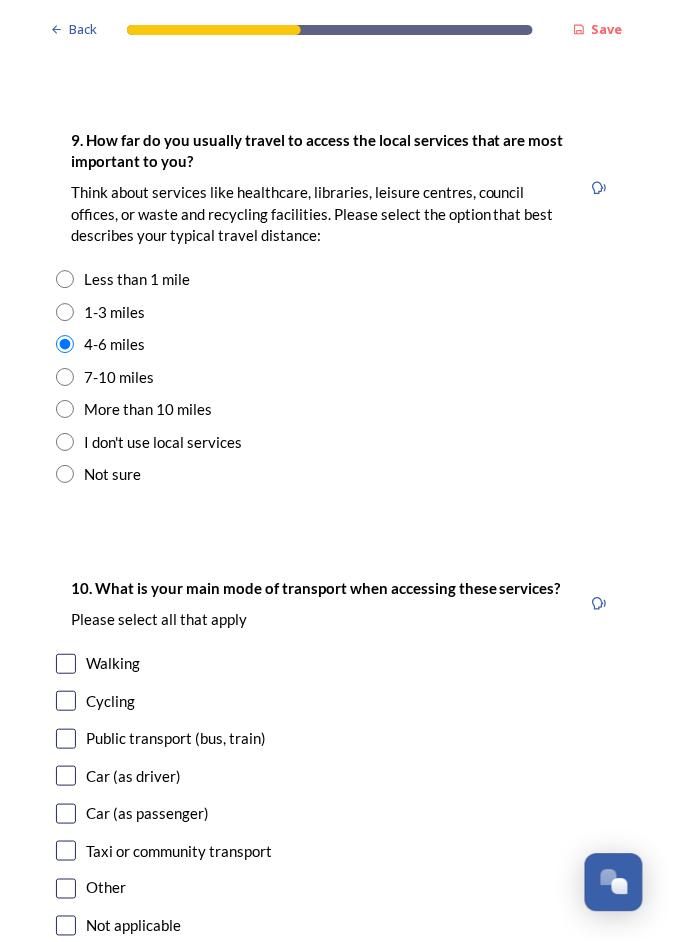 scroll, scrollTop: 1578, scrollLeft: 0, axis: vertical 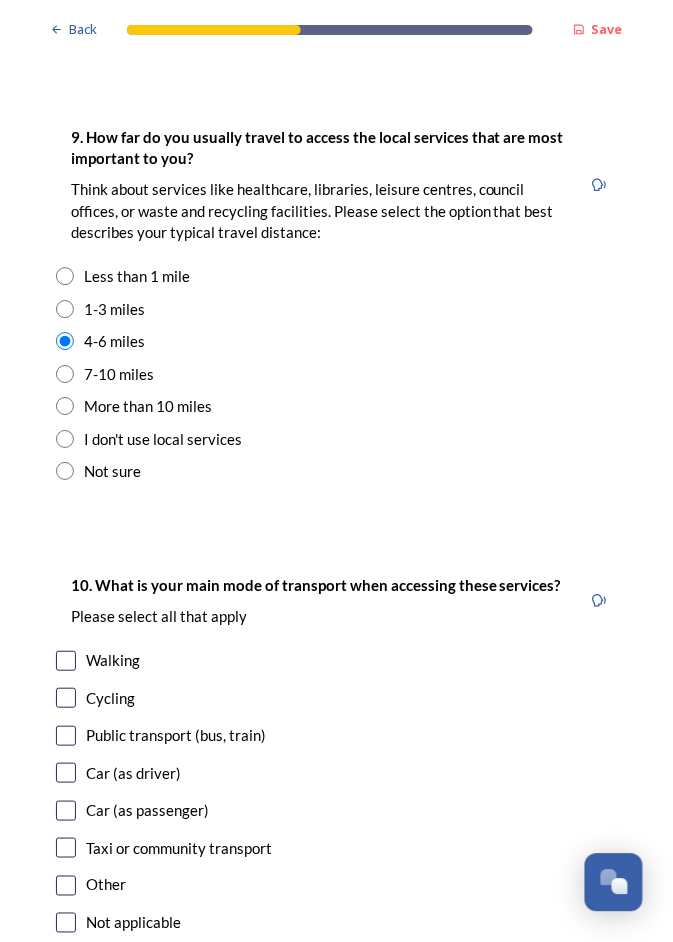 click at bounding box center (66, 773) 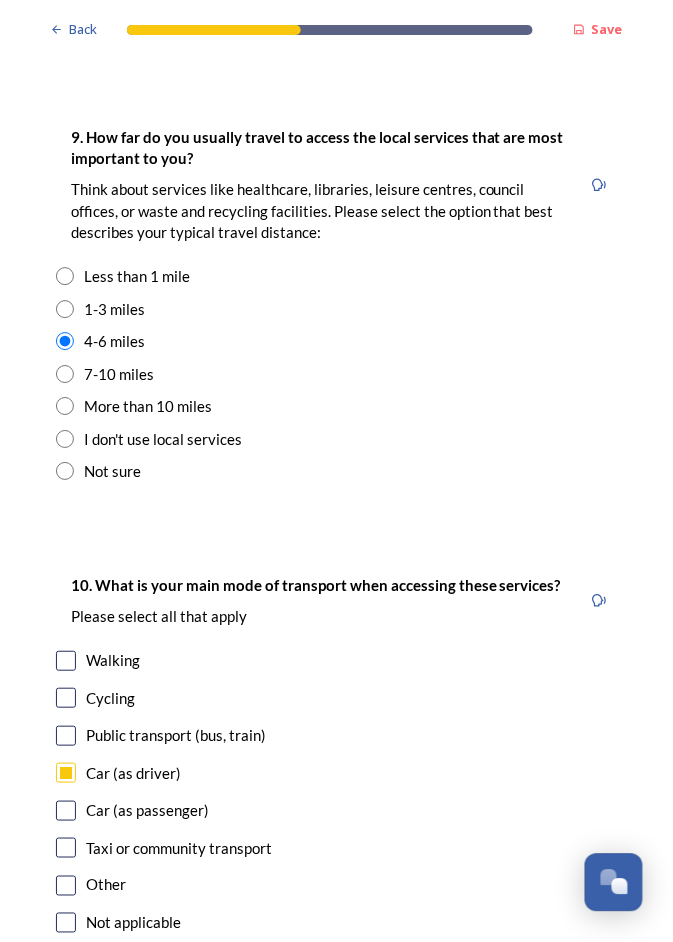 click at bounding box center [66, 811] 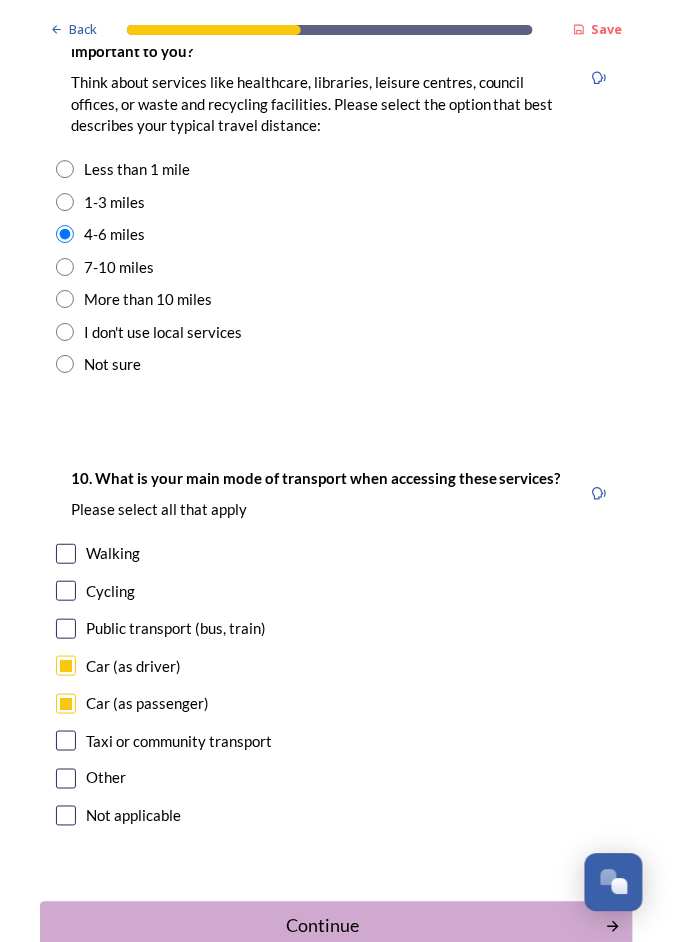 scroll, scrollTop: 1745, scrollLeft: 0, axis: vertical 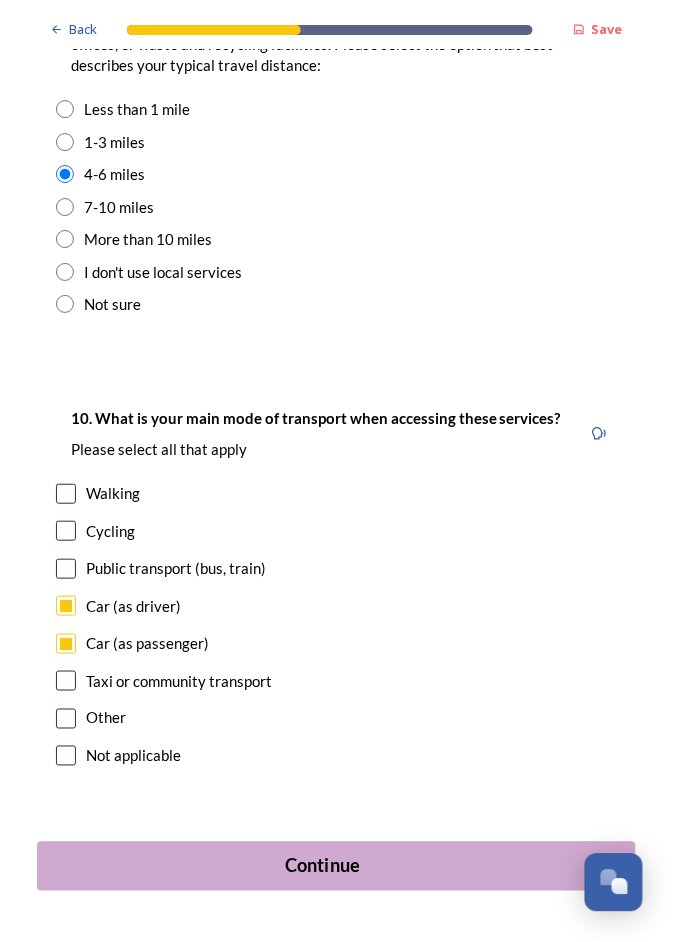 click on "Continue" at bounding box center (322, 866) 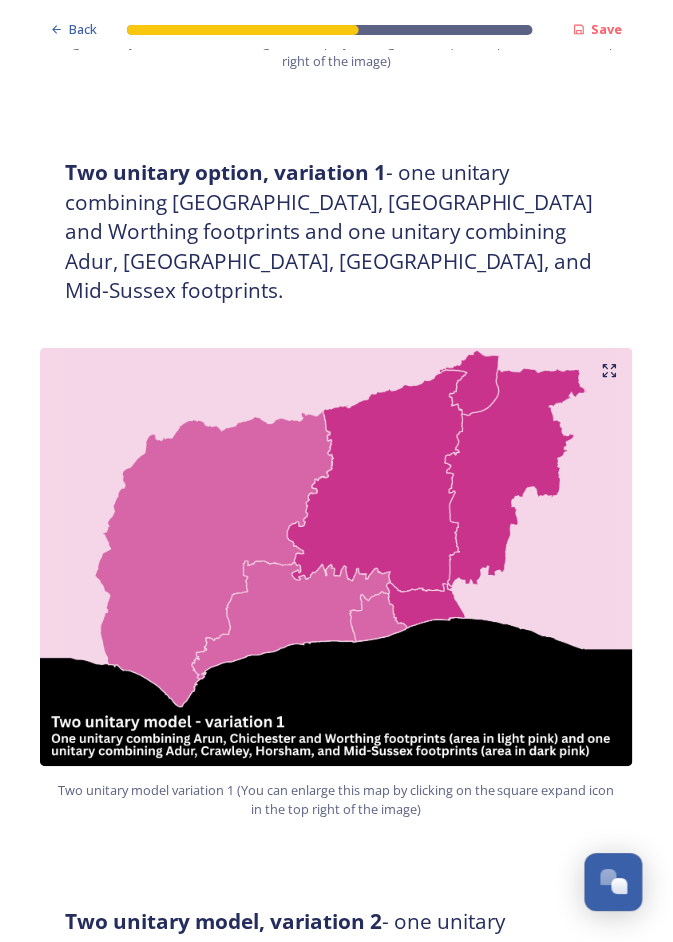 scroll, scrollTop: 1024, scrollLeft: 0, axis: vertical 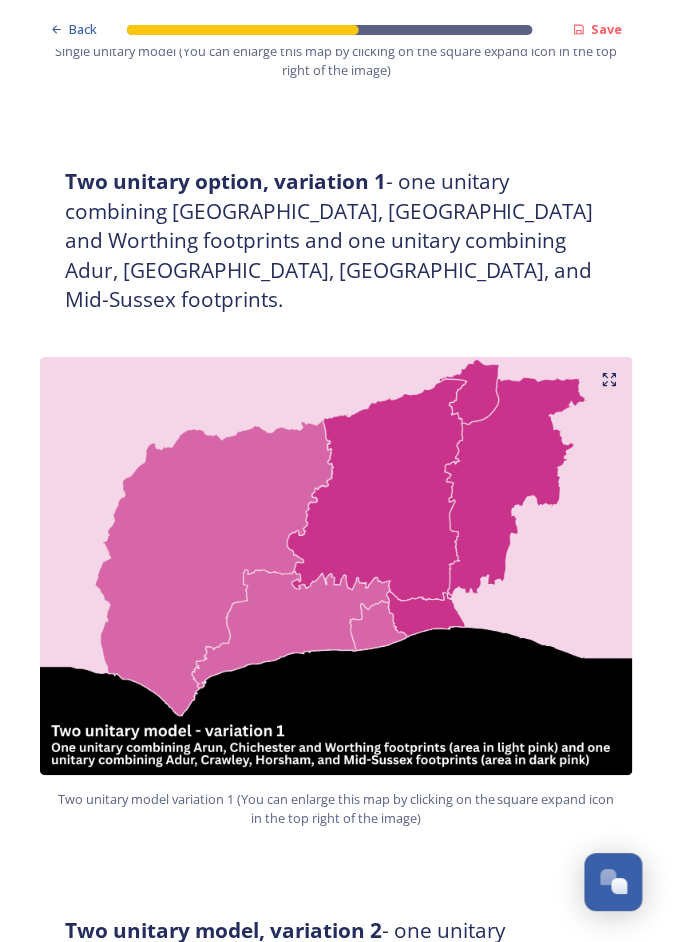 click 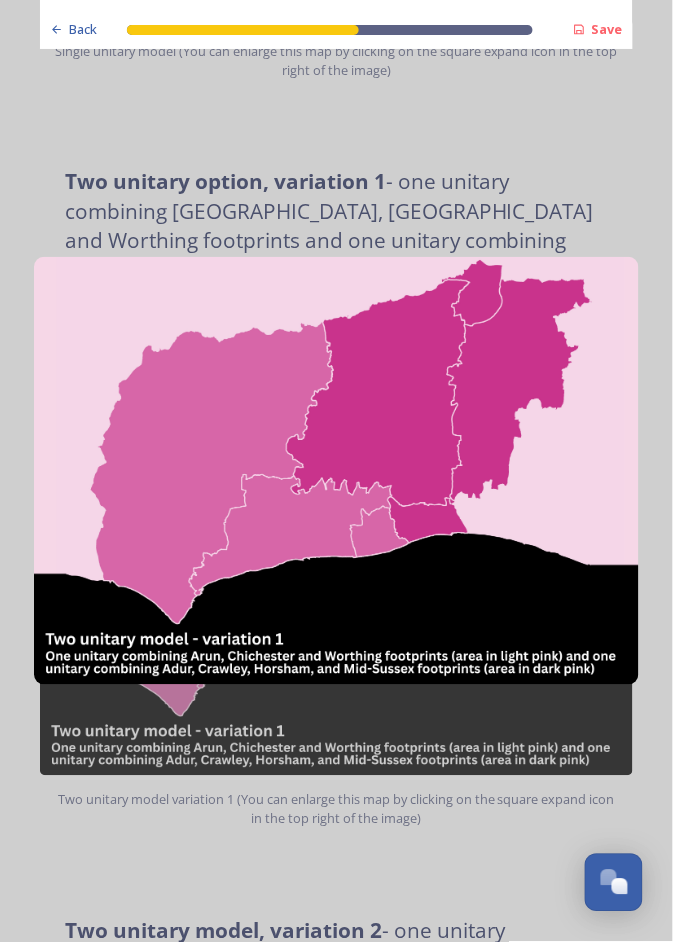 scroll, scrollTop: 0, scrollLeft: 0, axis: both 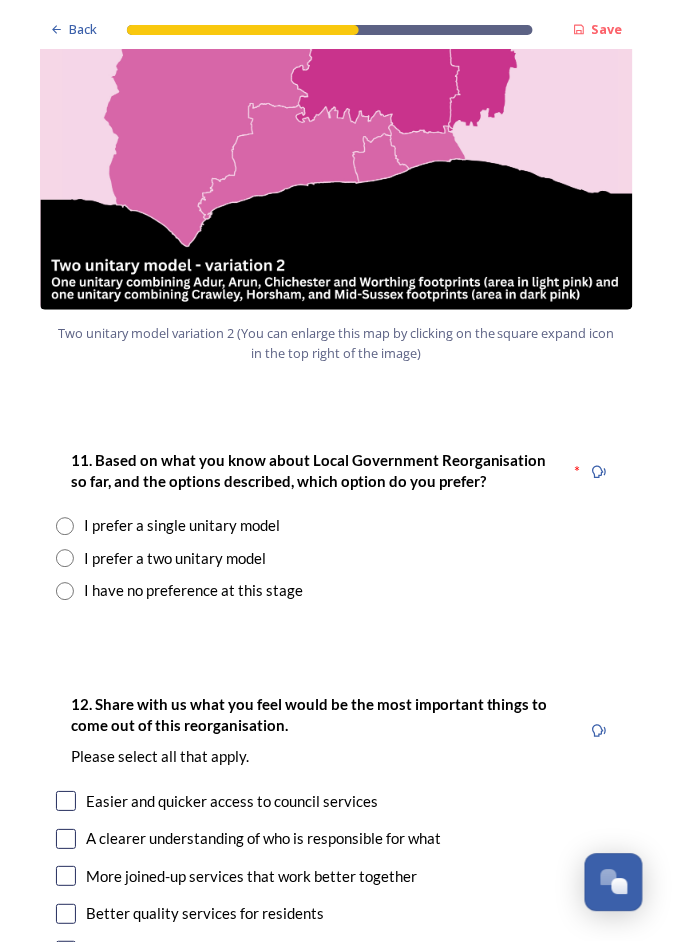 click on "I prefer a two unitary model" at bounding box center (336, 559) 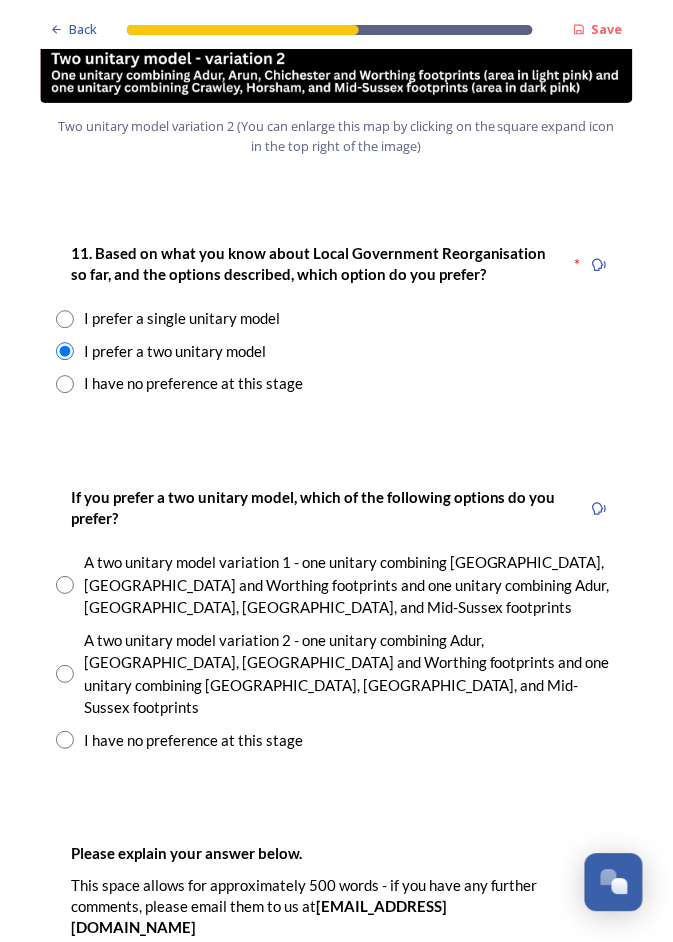 scroll, scrollTop: 2452, scrollLeft: 0, axis: vertical 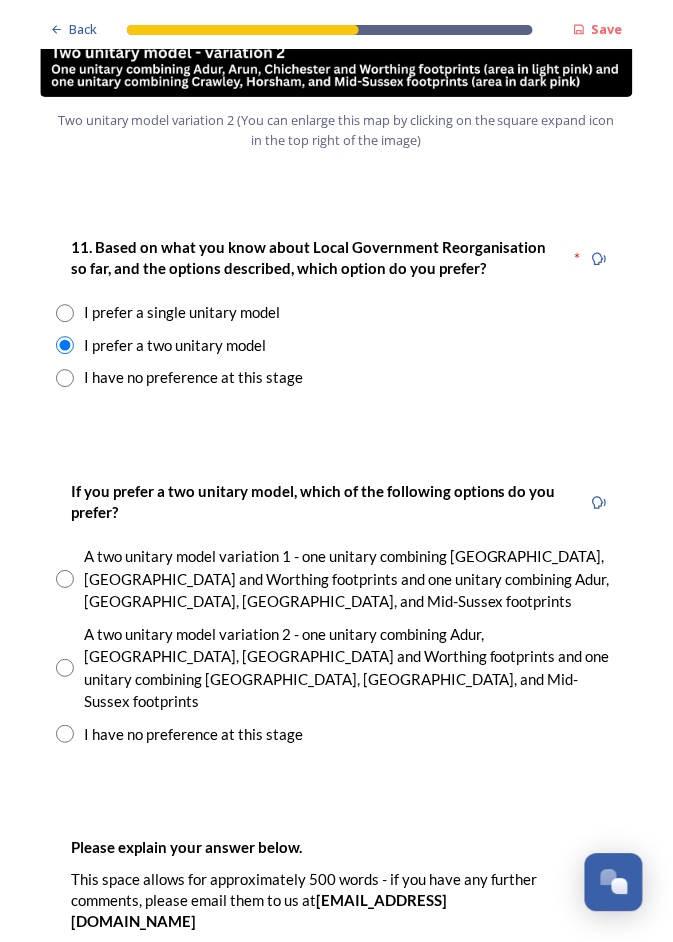click on "A two unitary model variation 2 - one unitary combining Adur, Arun, Chichester and Worthing footprints and one unitary combining Crawley, Horsham, and Mid-Sussex footprints" at bounding box center [350, 669] 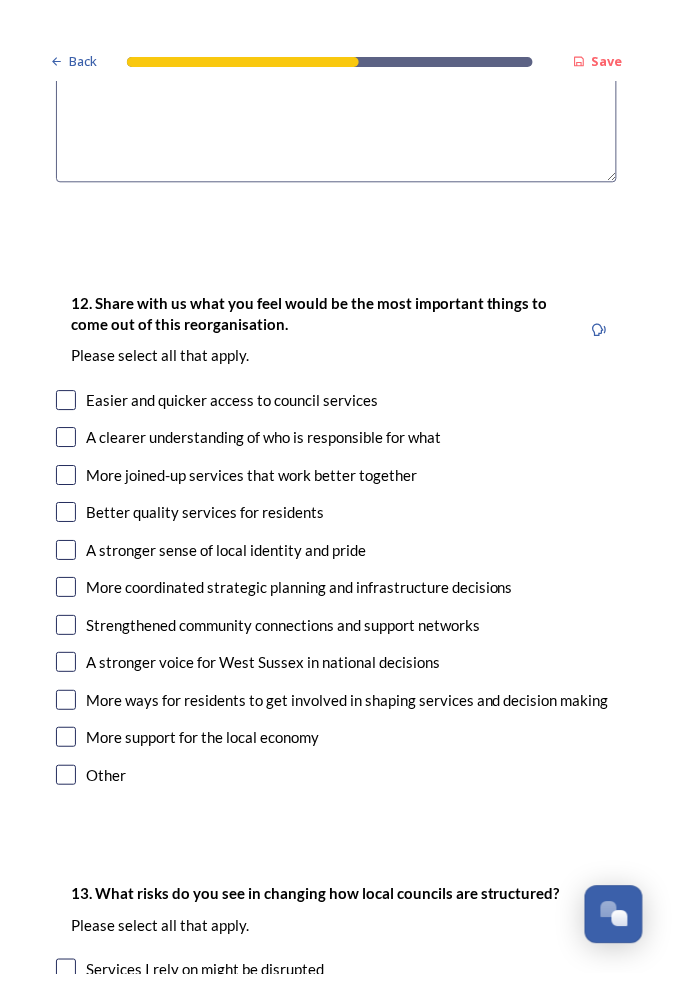 scroll, scrollTop: 3483, scrollLeft: 0, axis: vertical 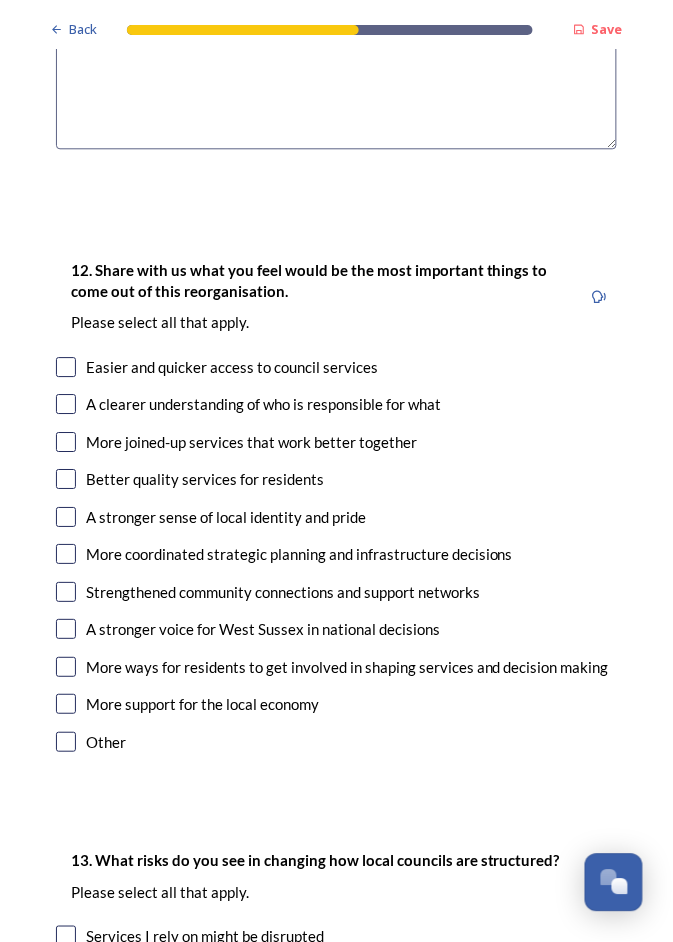click at bounding box center [66, 742] 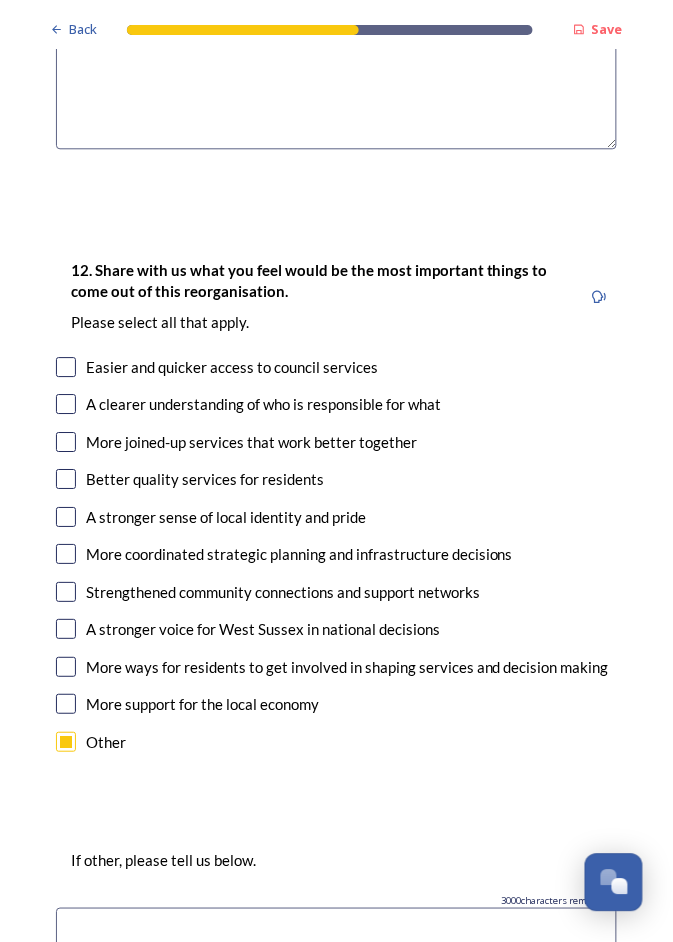 click at bounding box center (336, 931) 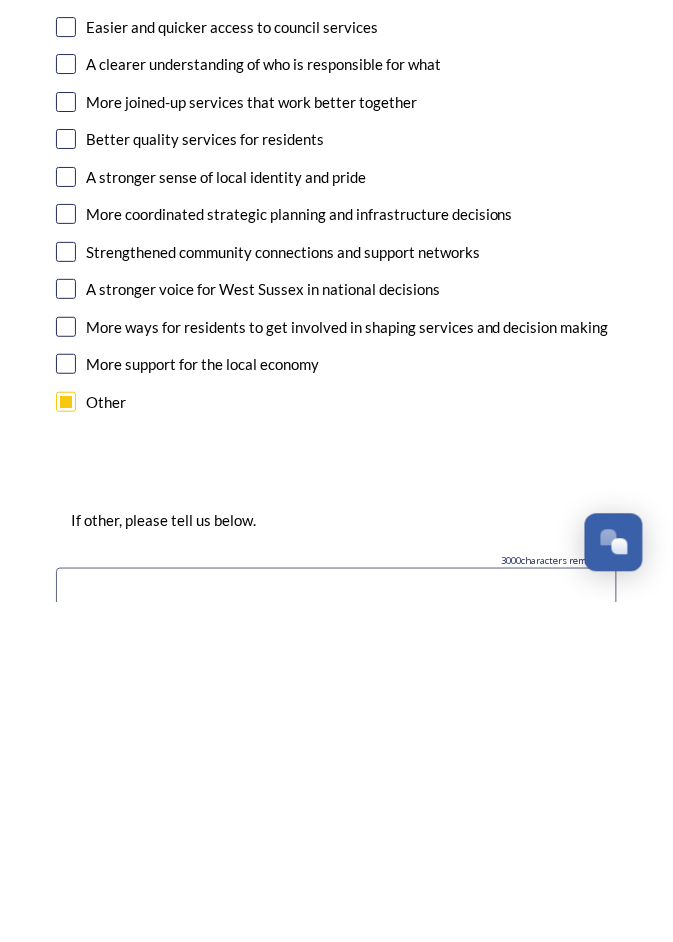 scroll, scrollTop: 64, scrollLeft: 0, axis: vertical 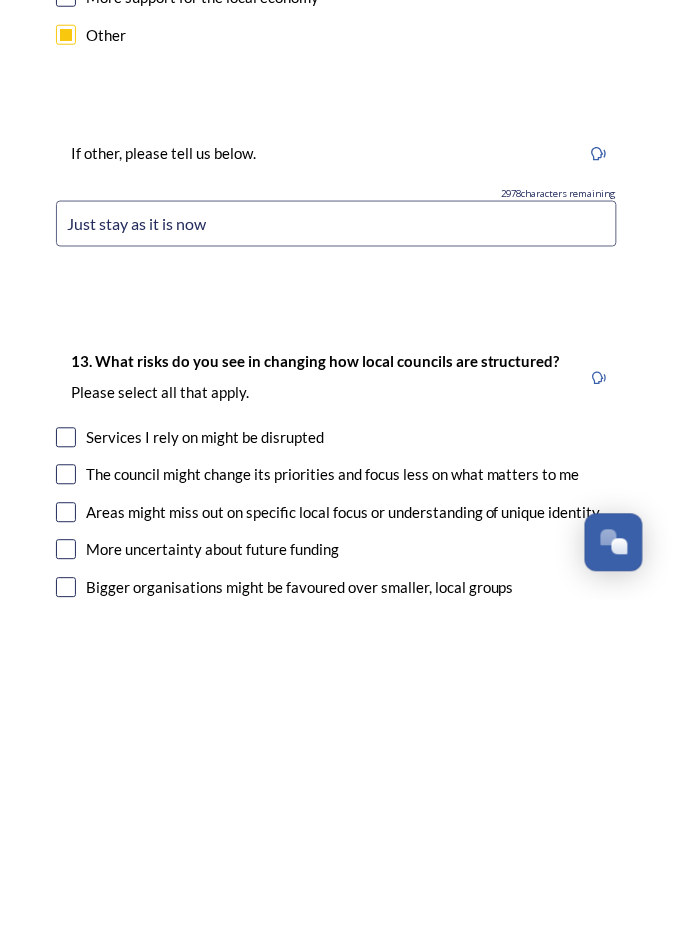 type on "Just stay as it is now" 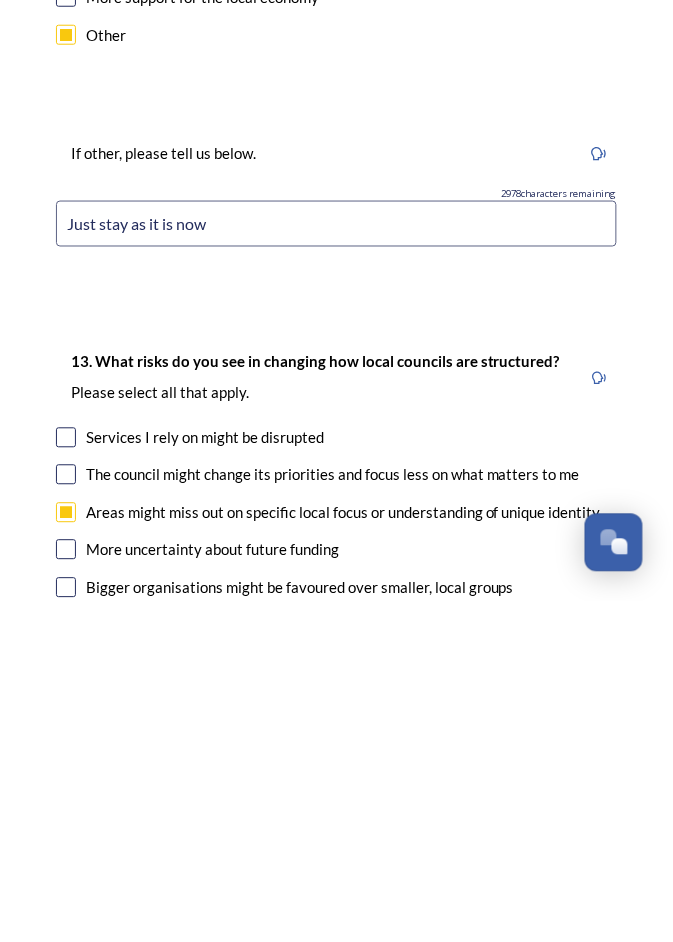 checkbox on "true" 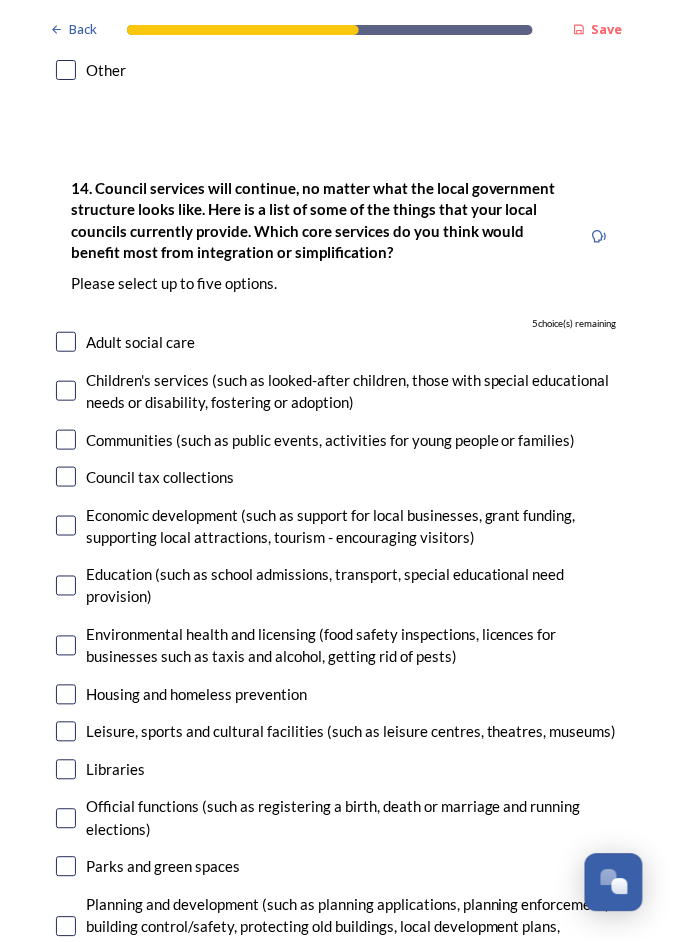 scroll, scrollTop: 4861, scrollLeft: 0, axis: vertical 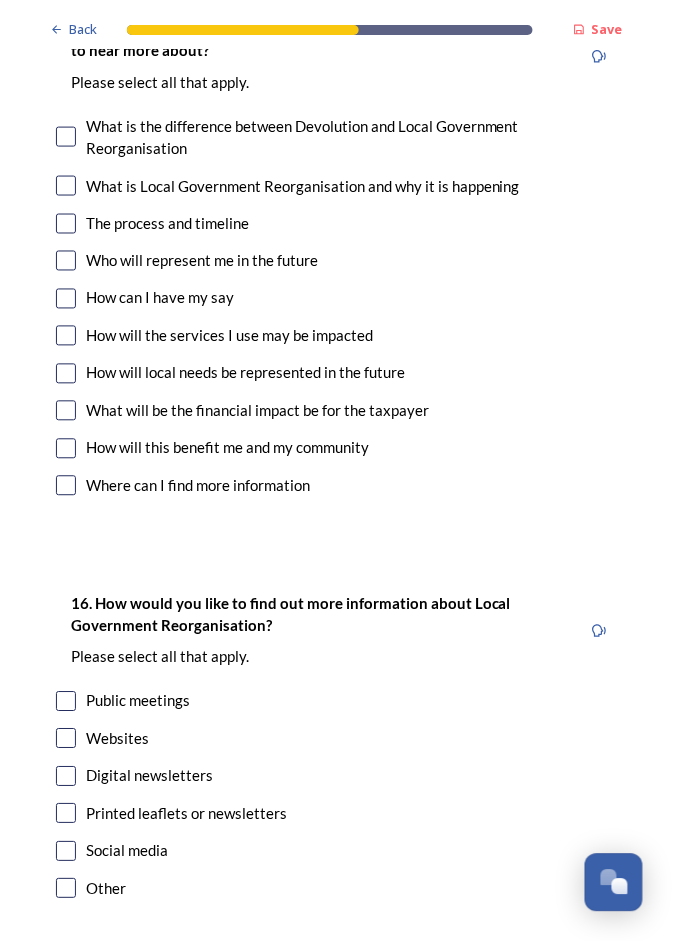 click on "Continue" at bounding box center (336, 999) 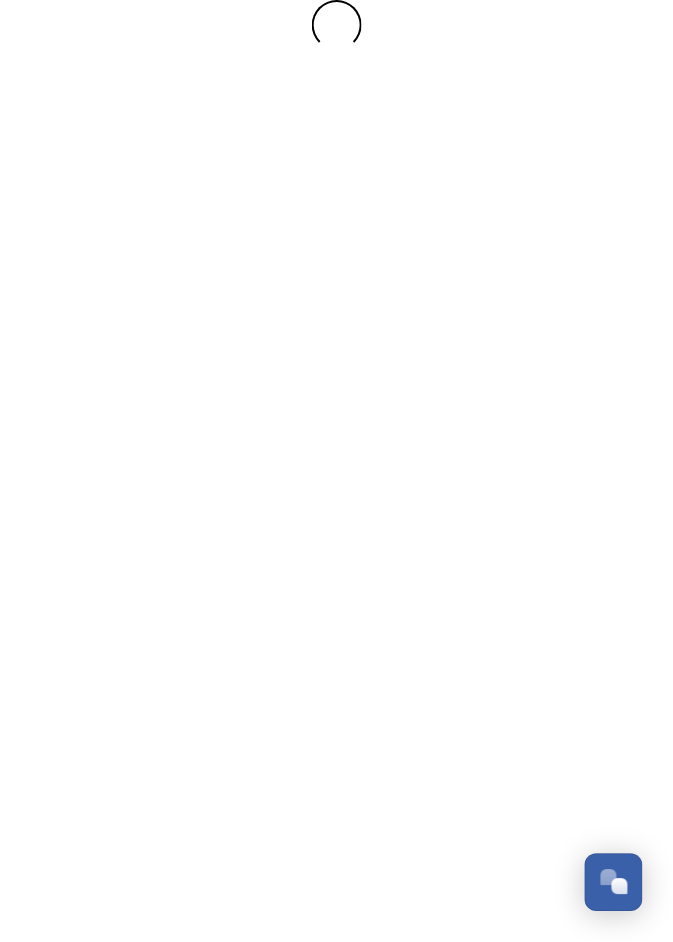 scroll, scrollTop: 0, scrollLeft: 0, axis: both 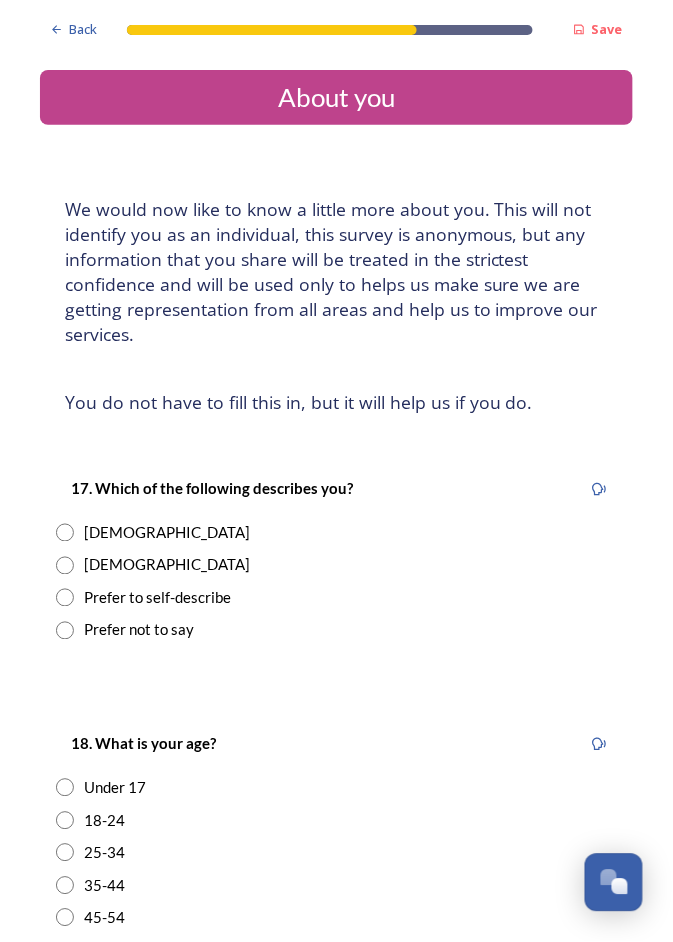 click on "25-34" at bounding box center [336, 853] 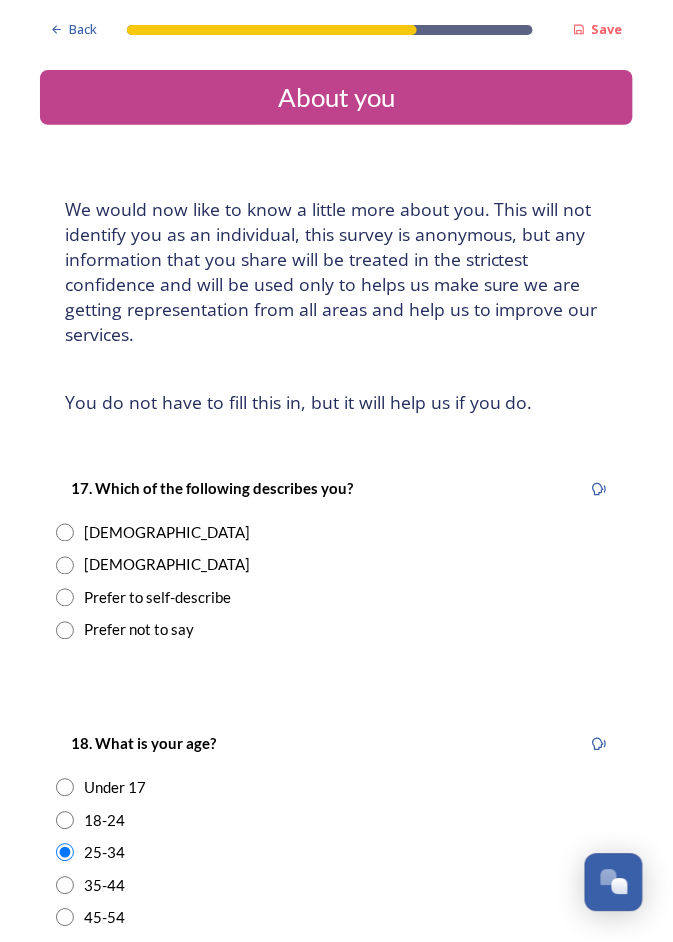 click on "25-34" at bounding box center [336, 853] 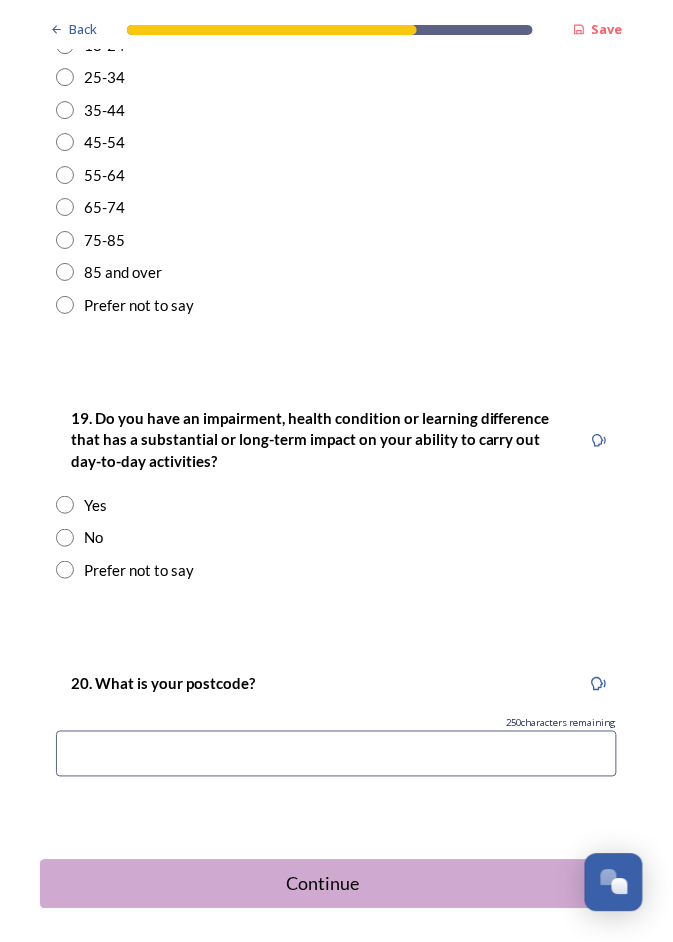 scroll, scrollTop: 793, scrollLeft: 0, axis: vertical 